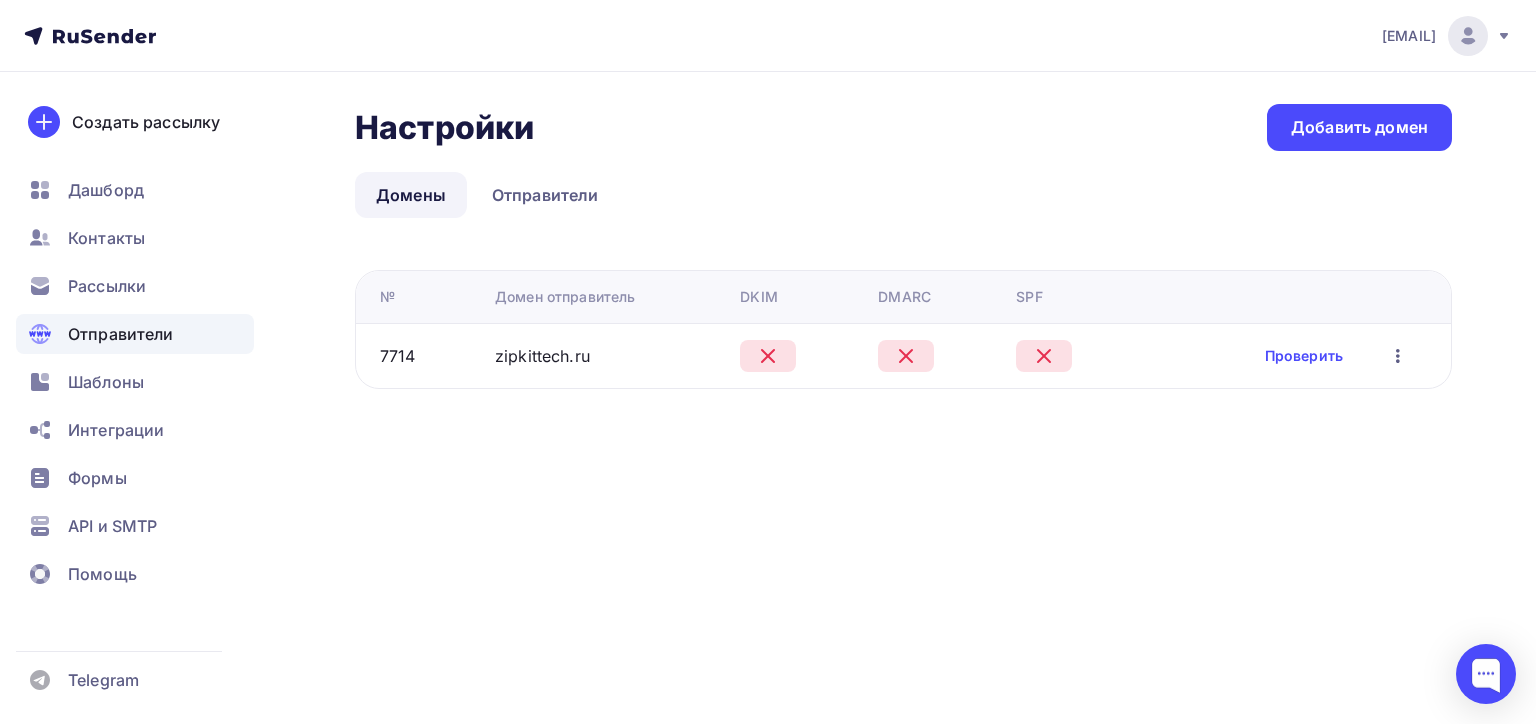 scroll, scrollTop: 0, scrollLeft: 0, axis: both 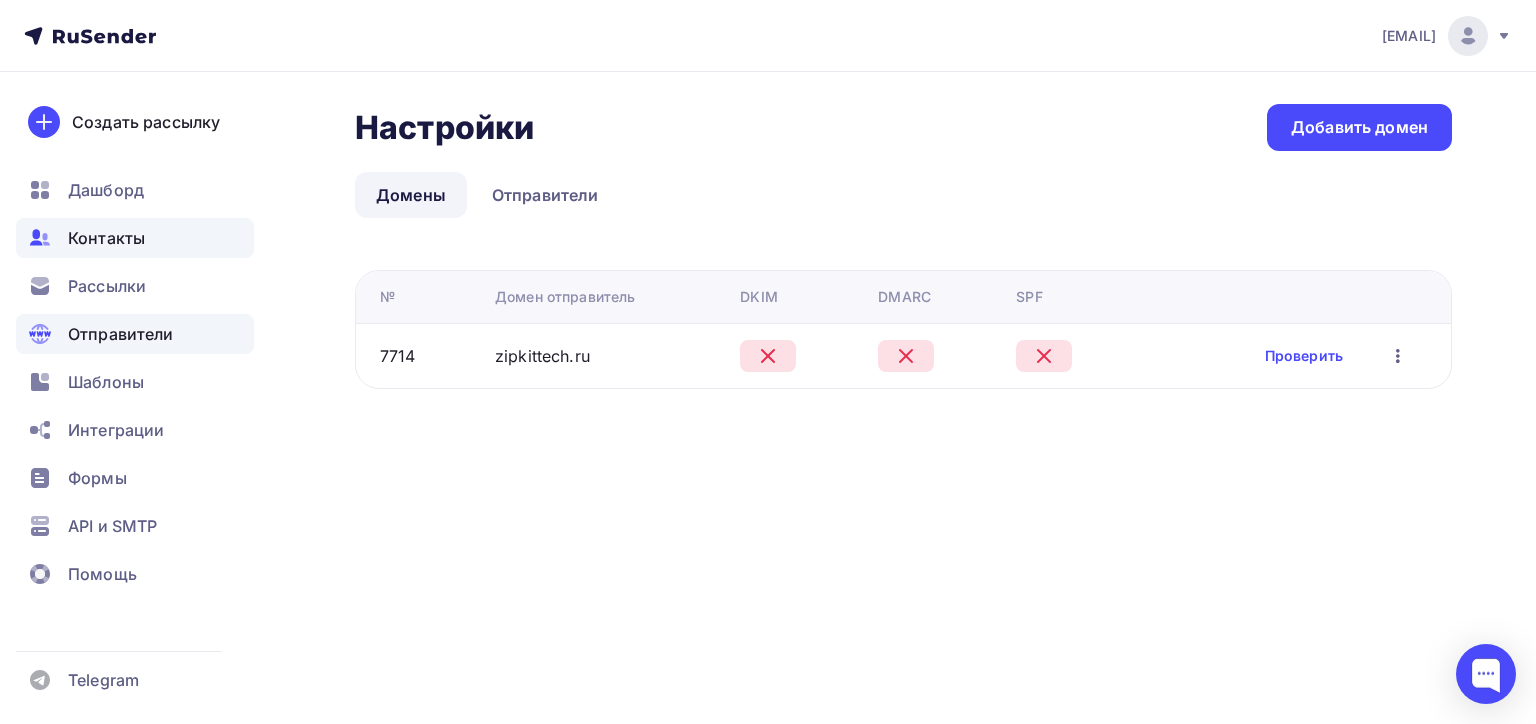 click on "Контакты" at bounding box center [106, 238] 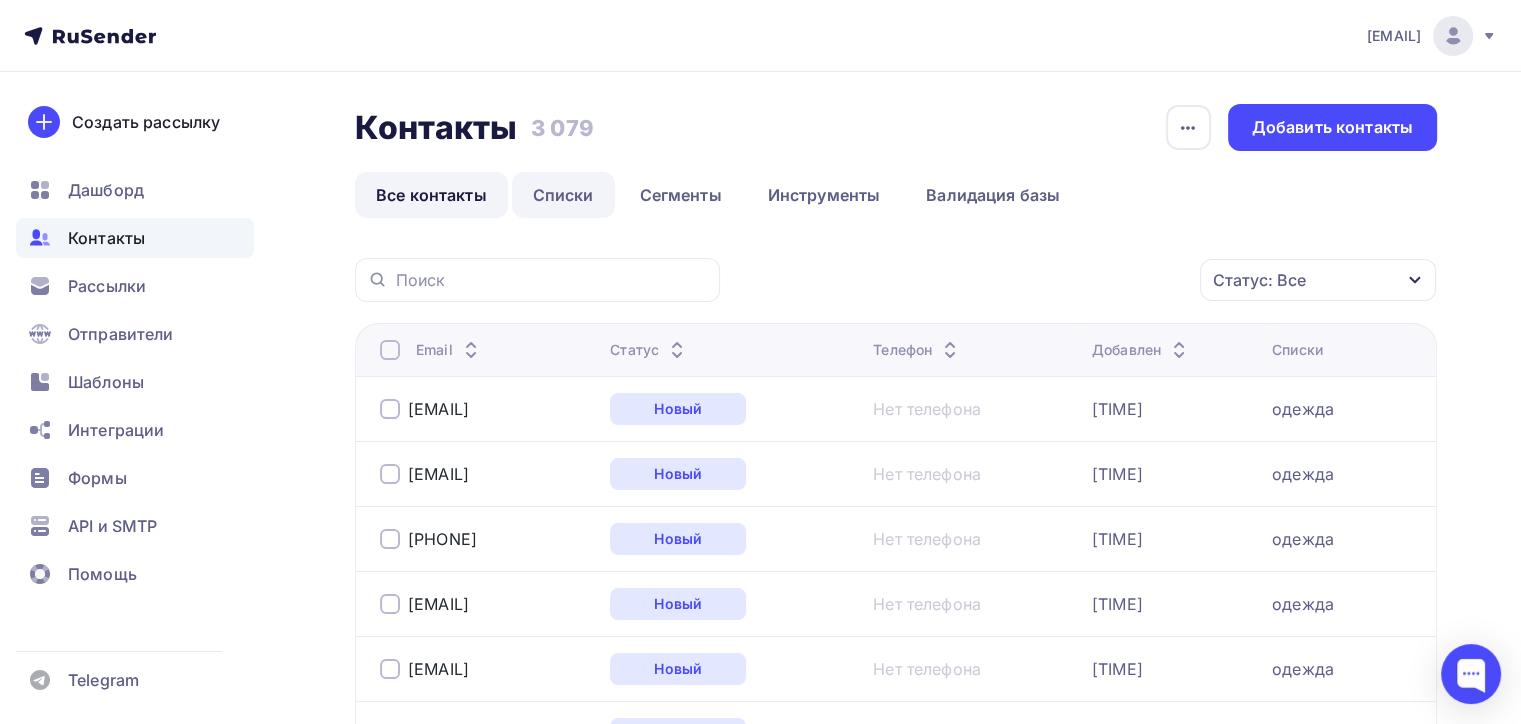 click on "Списки" at bounding box center (563, 195) 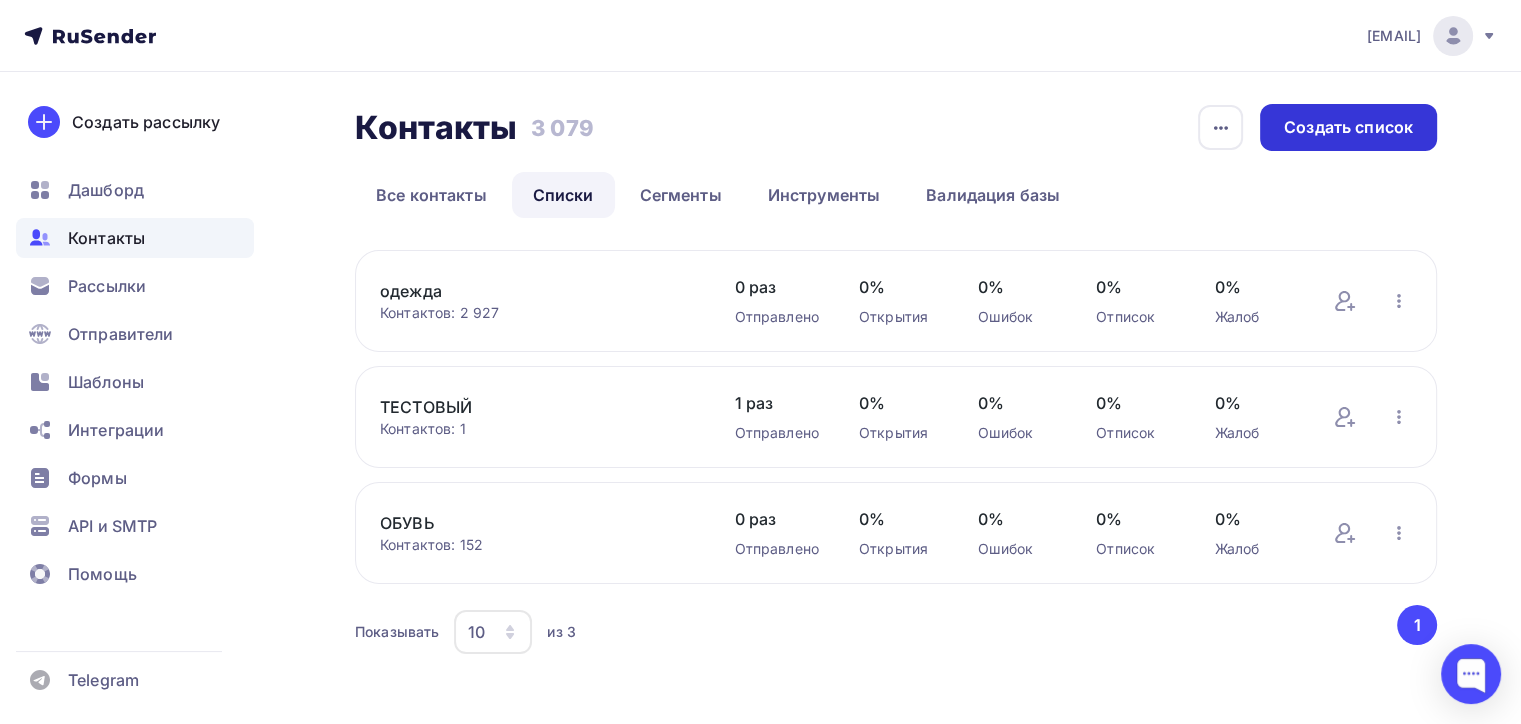 click on "Создать список" at bounding box center [1348, 127] 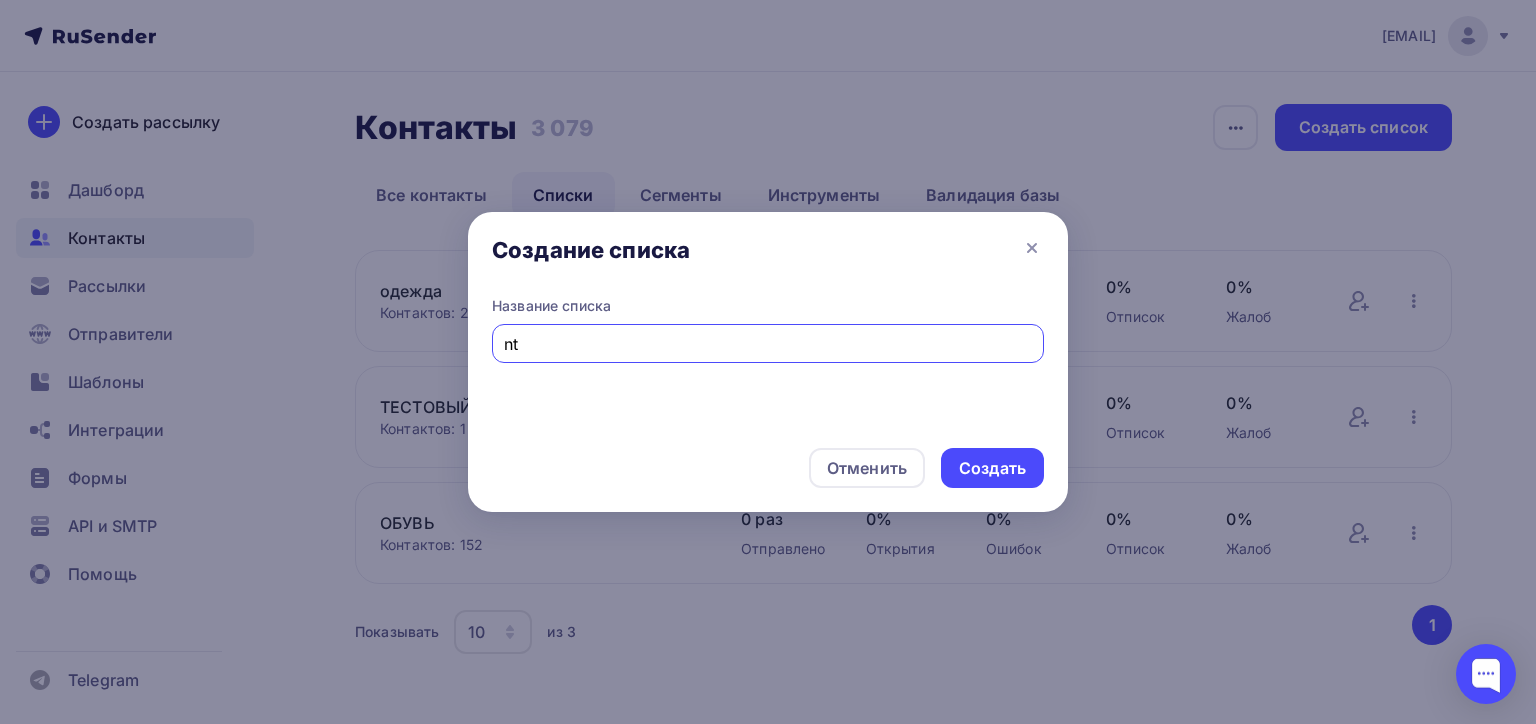 type on "n" 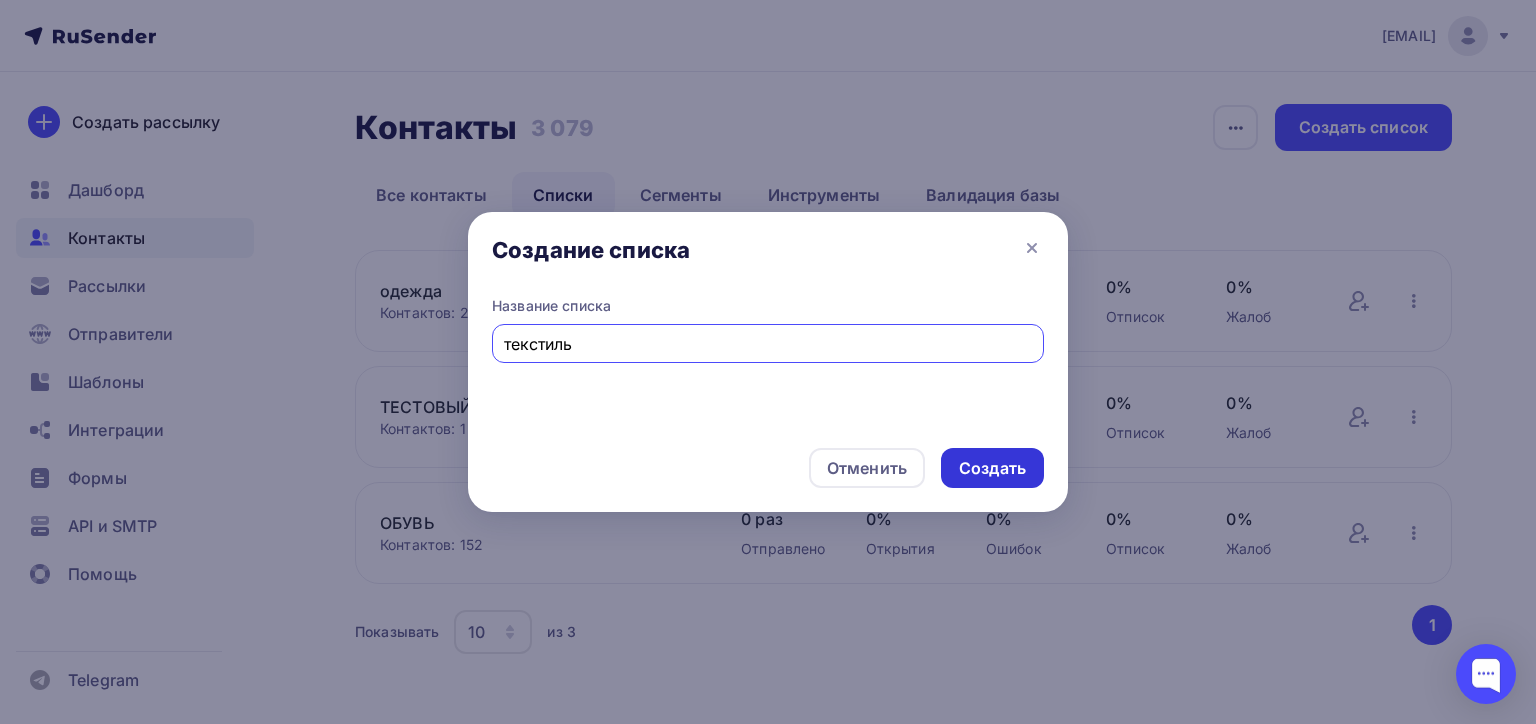 type on "текстиль" 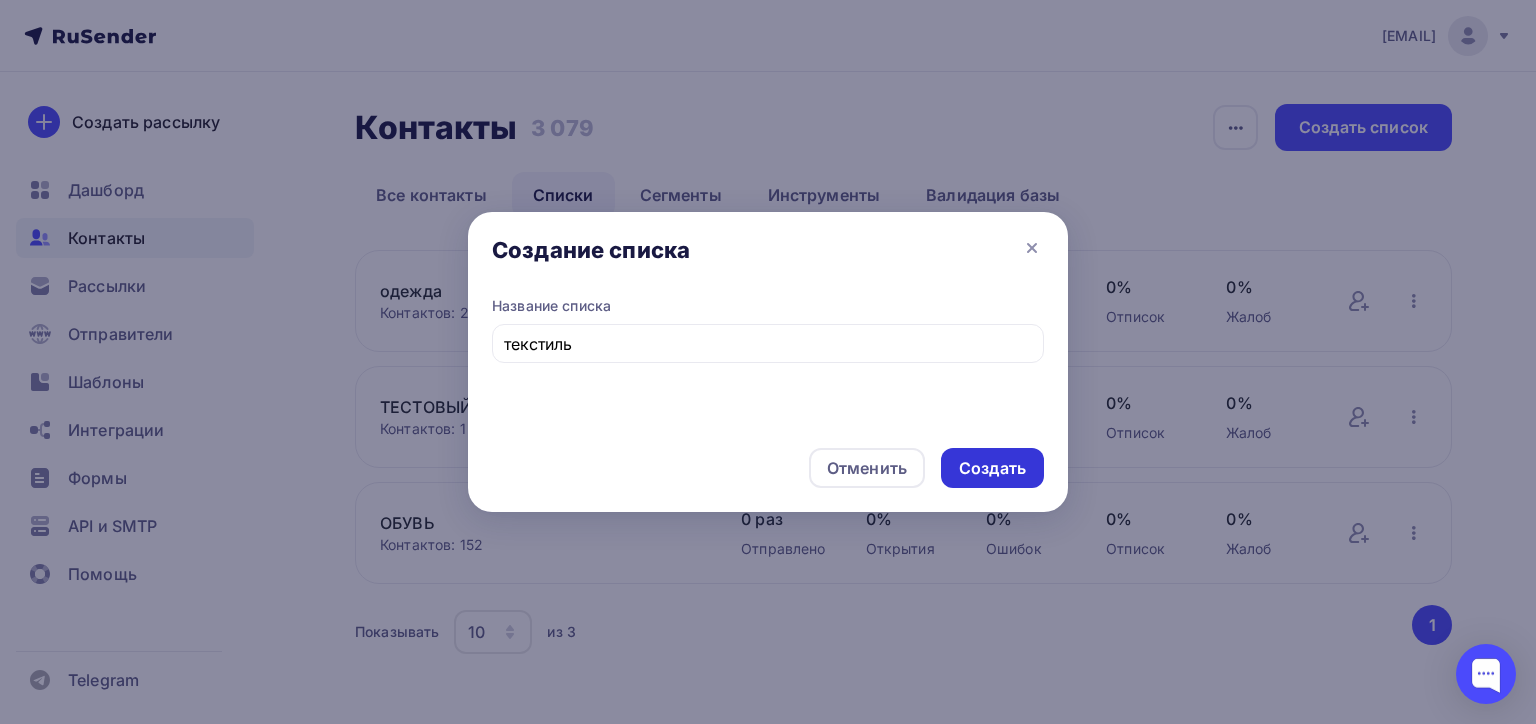 click on "Создать" at bounding box center [992, 468] 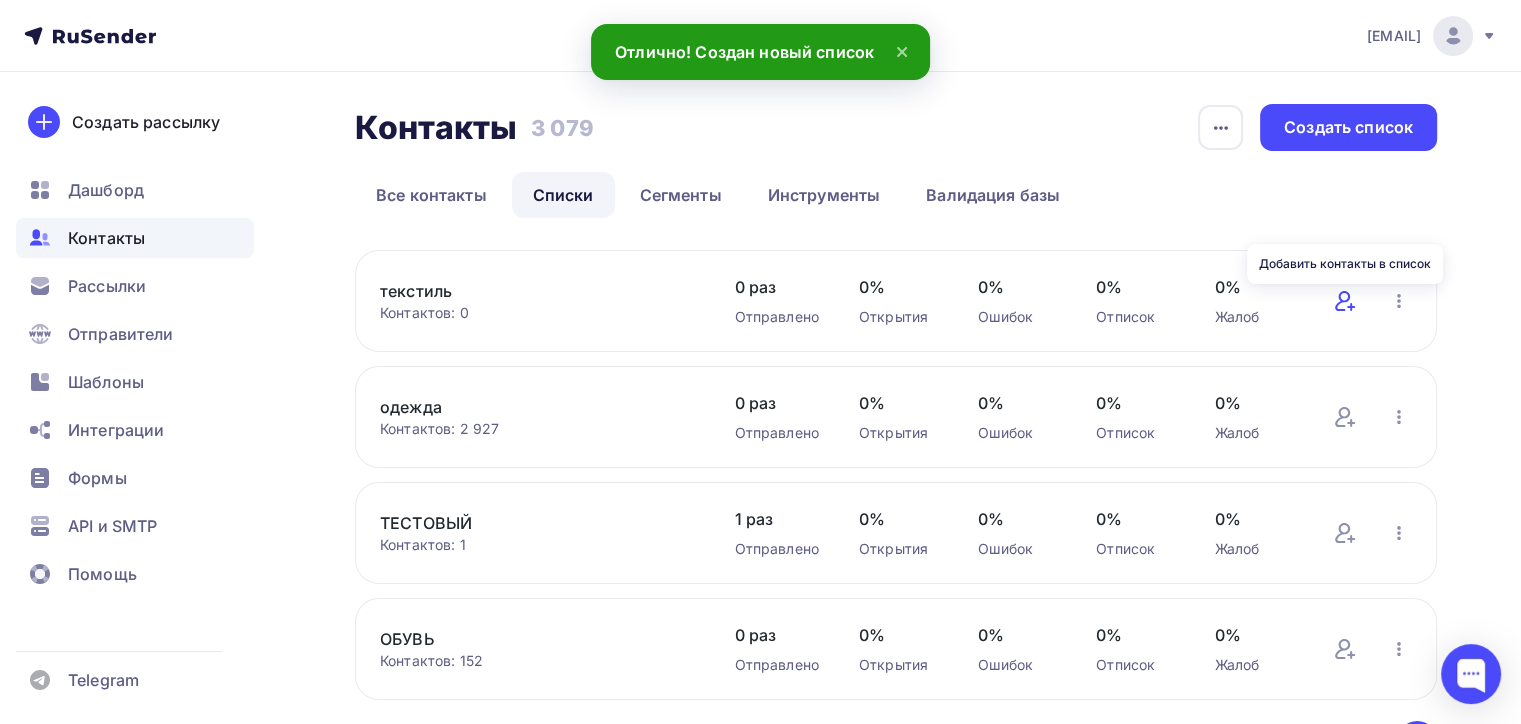 click 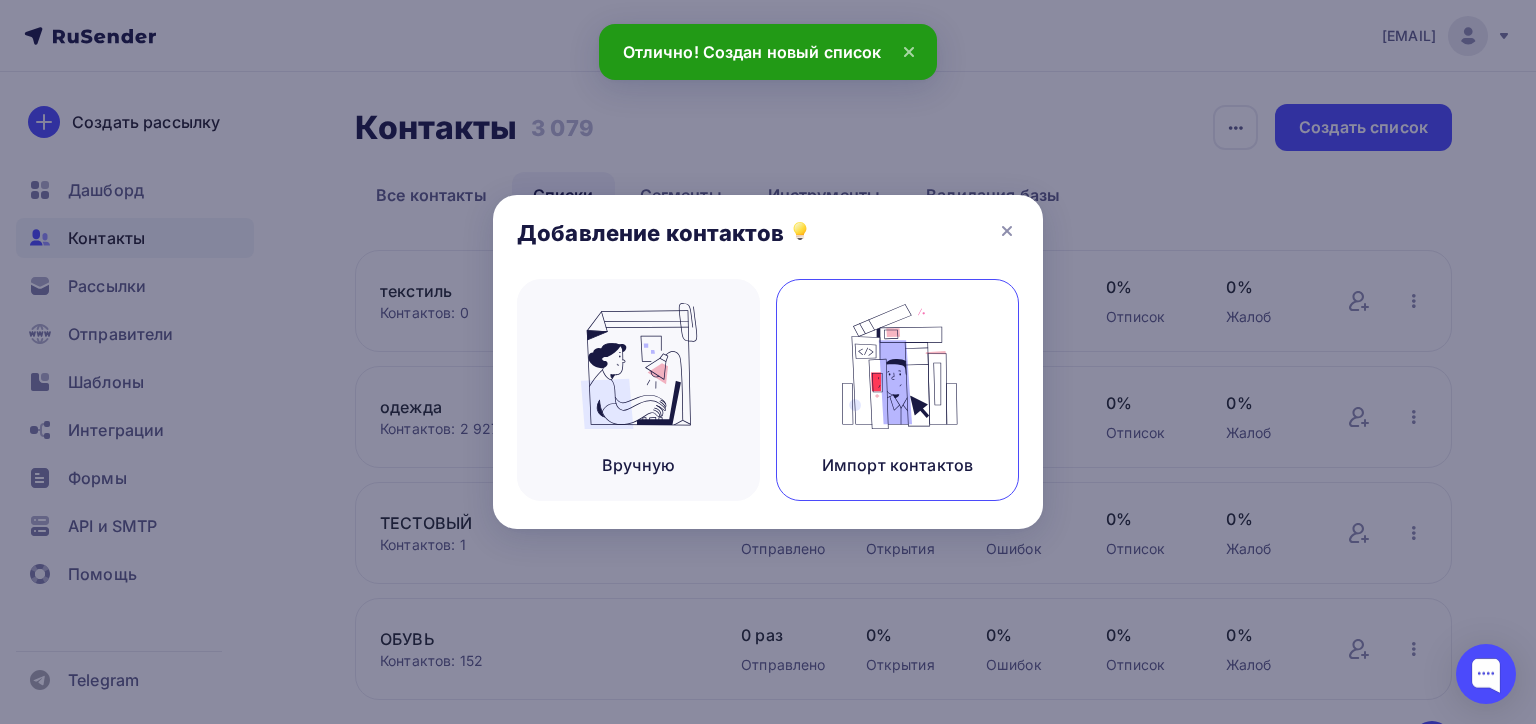 click at bounding box center [898, 366] 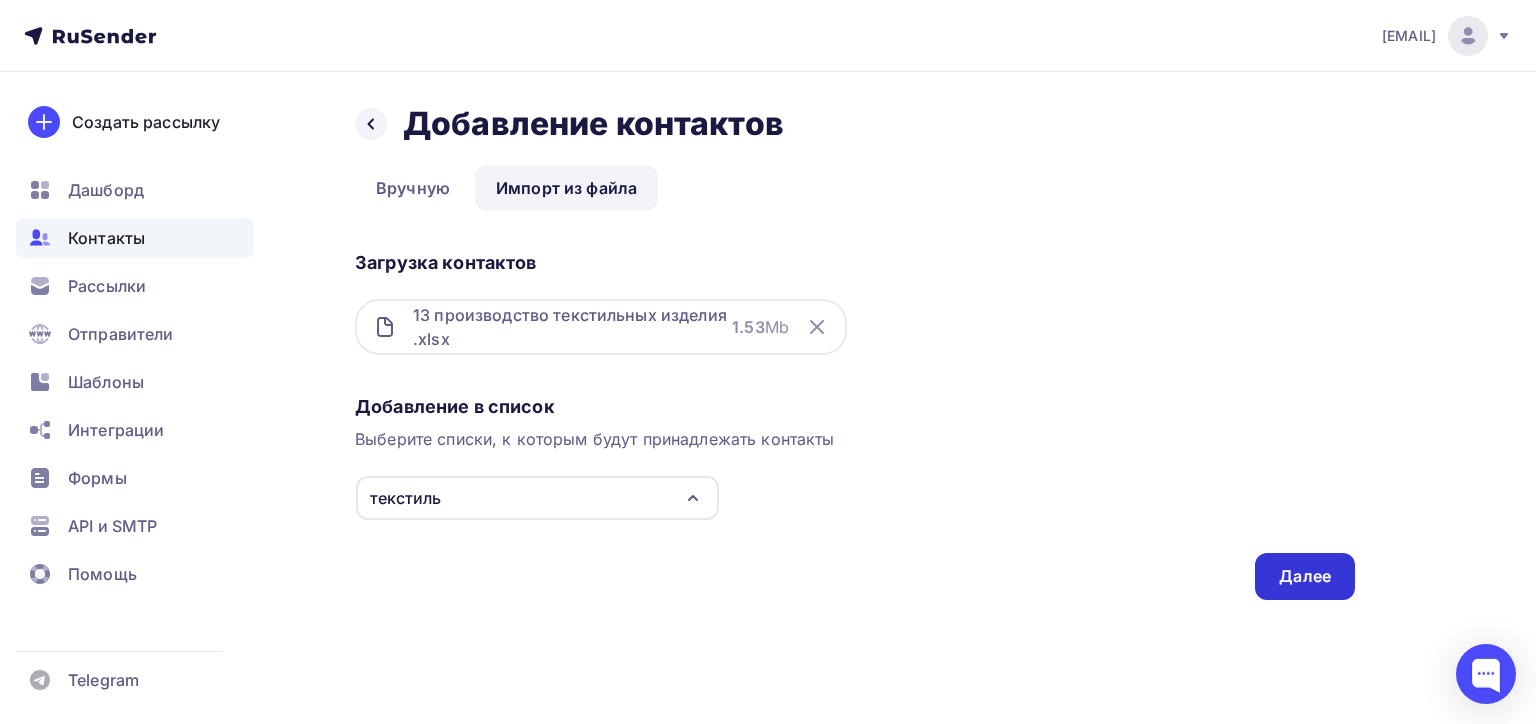 click on "Далее" at bounding box center [1305, 576] 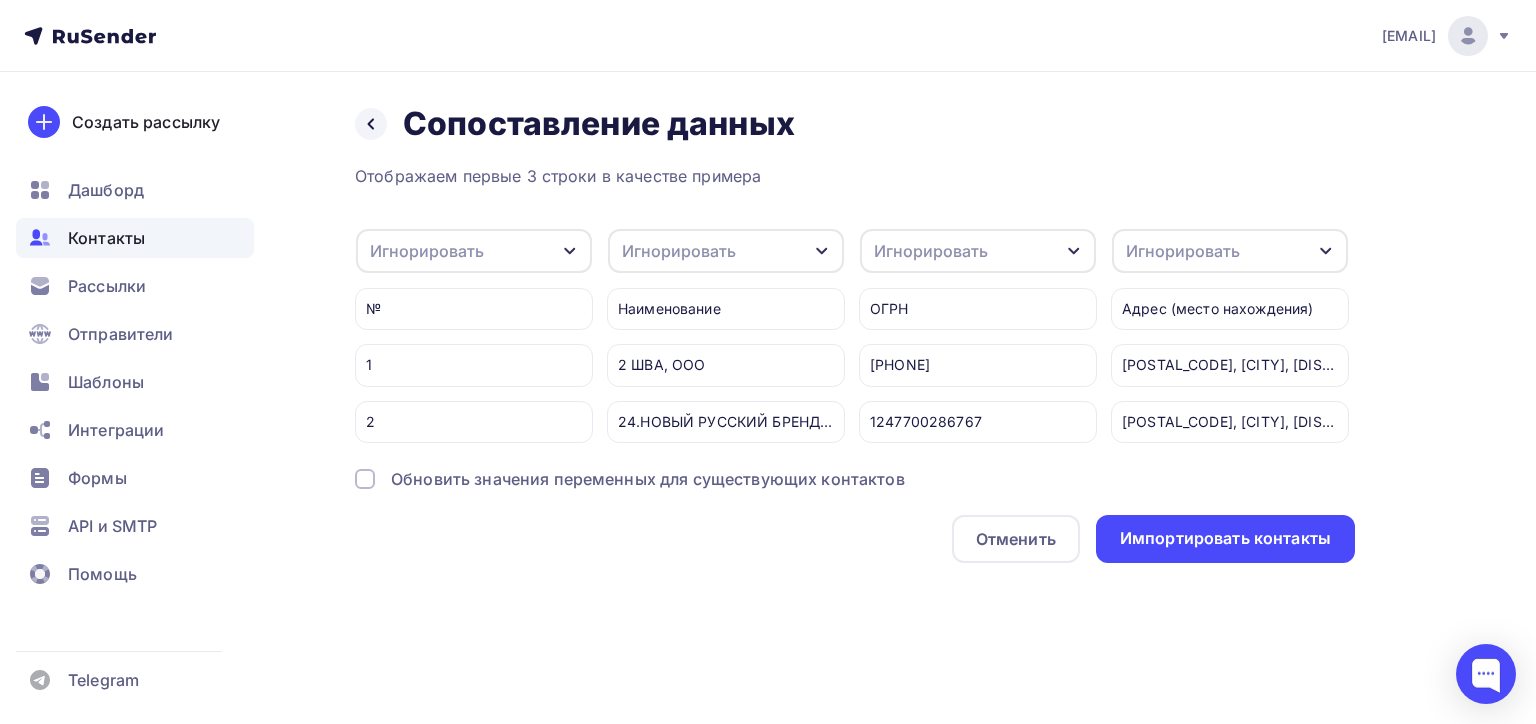 click on "Игнорировать" at bounding box center (726, 251) 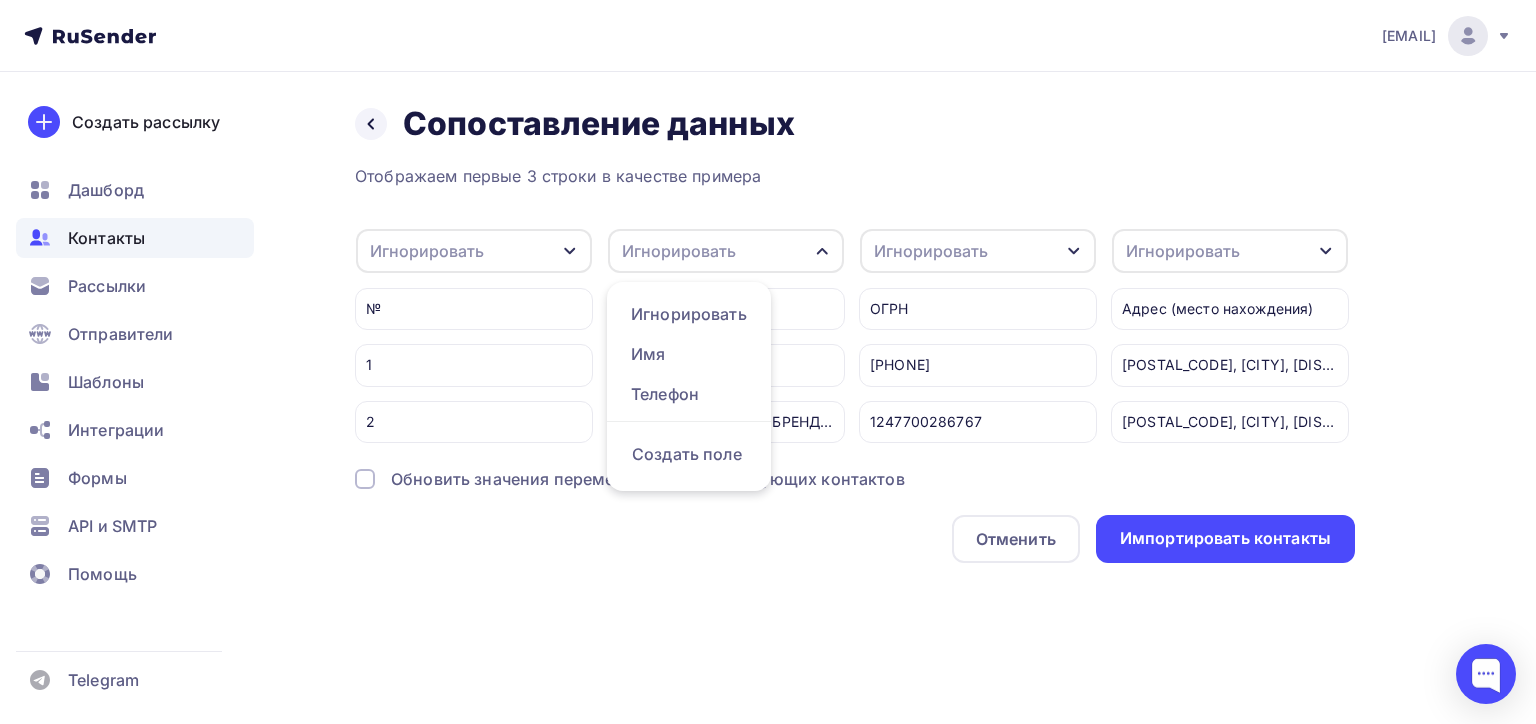 click on "Создать поле" at bounding box center [689, 454] 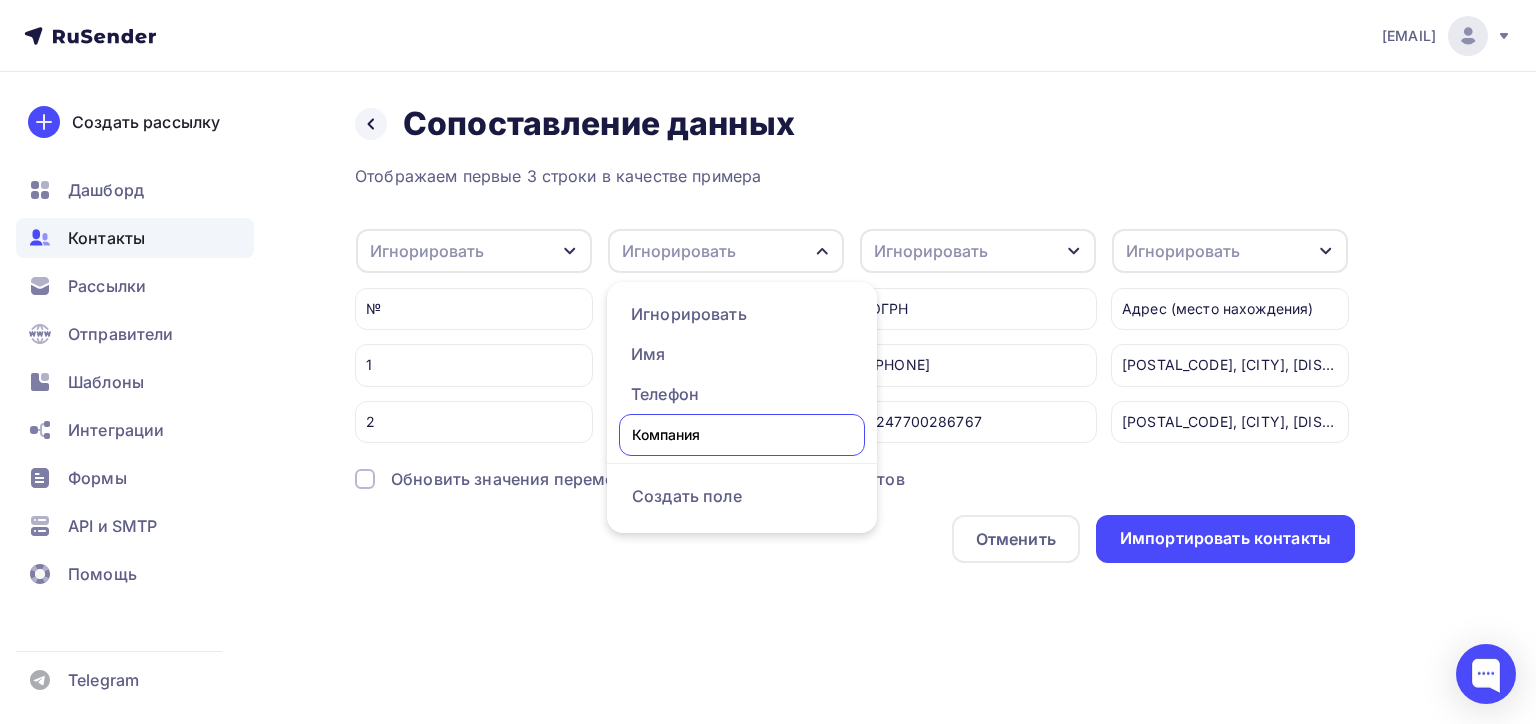 type on "Компания" 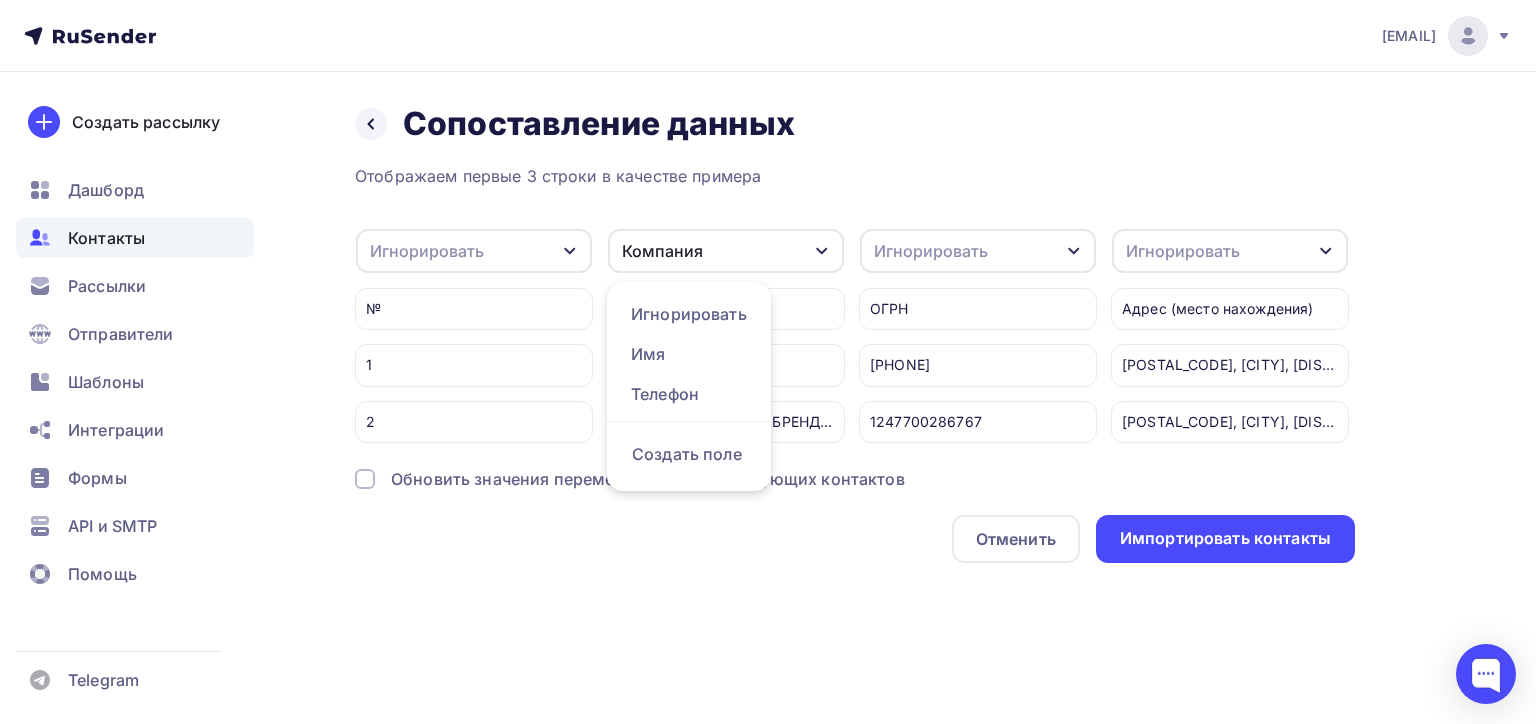 click on "[EMAIL] Аккаунт Тарифы Выйти Создать рассылку Дашборд Контакты Рассылки Отправители Шаблоны Интеграции Формы API и SMTP Помощь Telegram Аккаунт Тарифы Помощь Выйти" at bounding box center (768, 36) 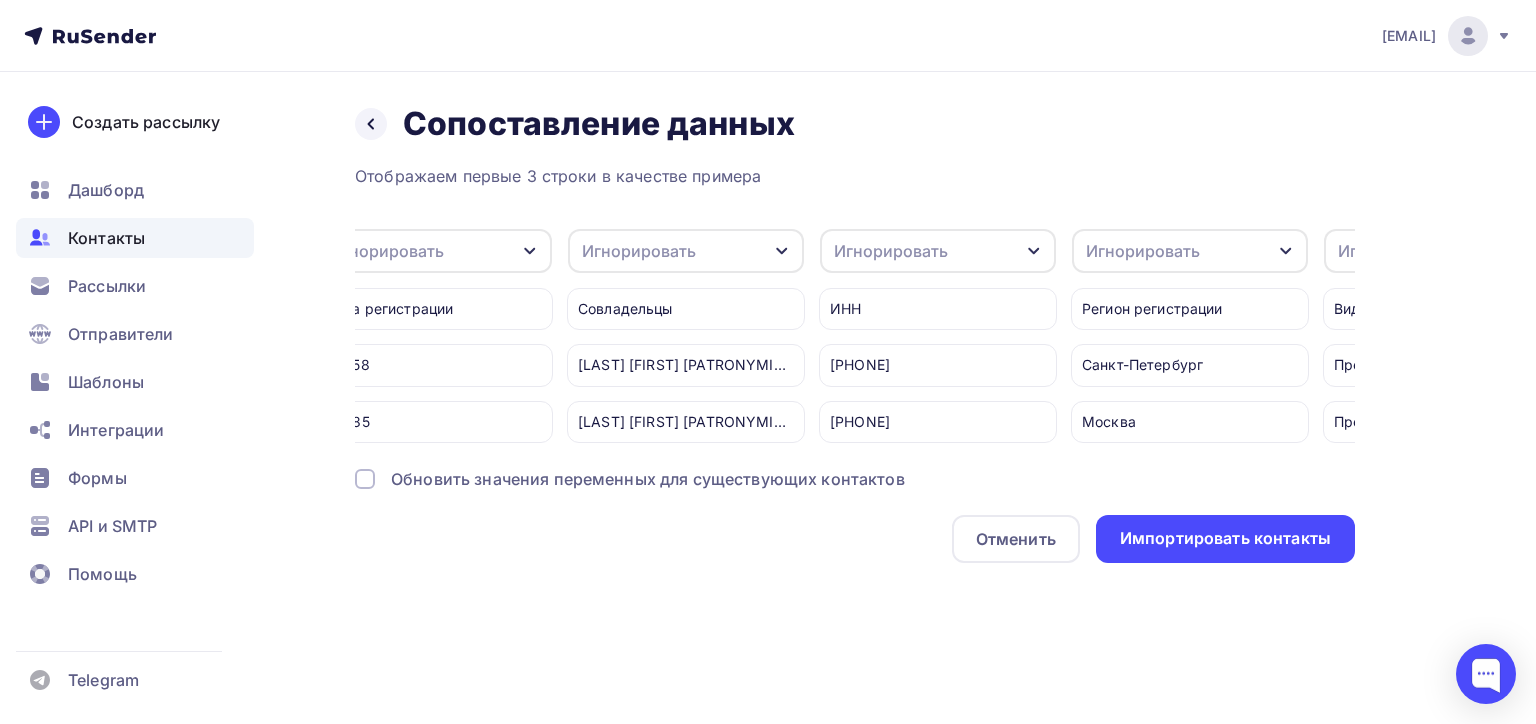 scroll, scrollTop: 0, scrollLeft: 2265, axis: horizontal 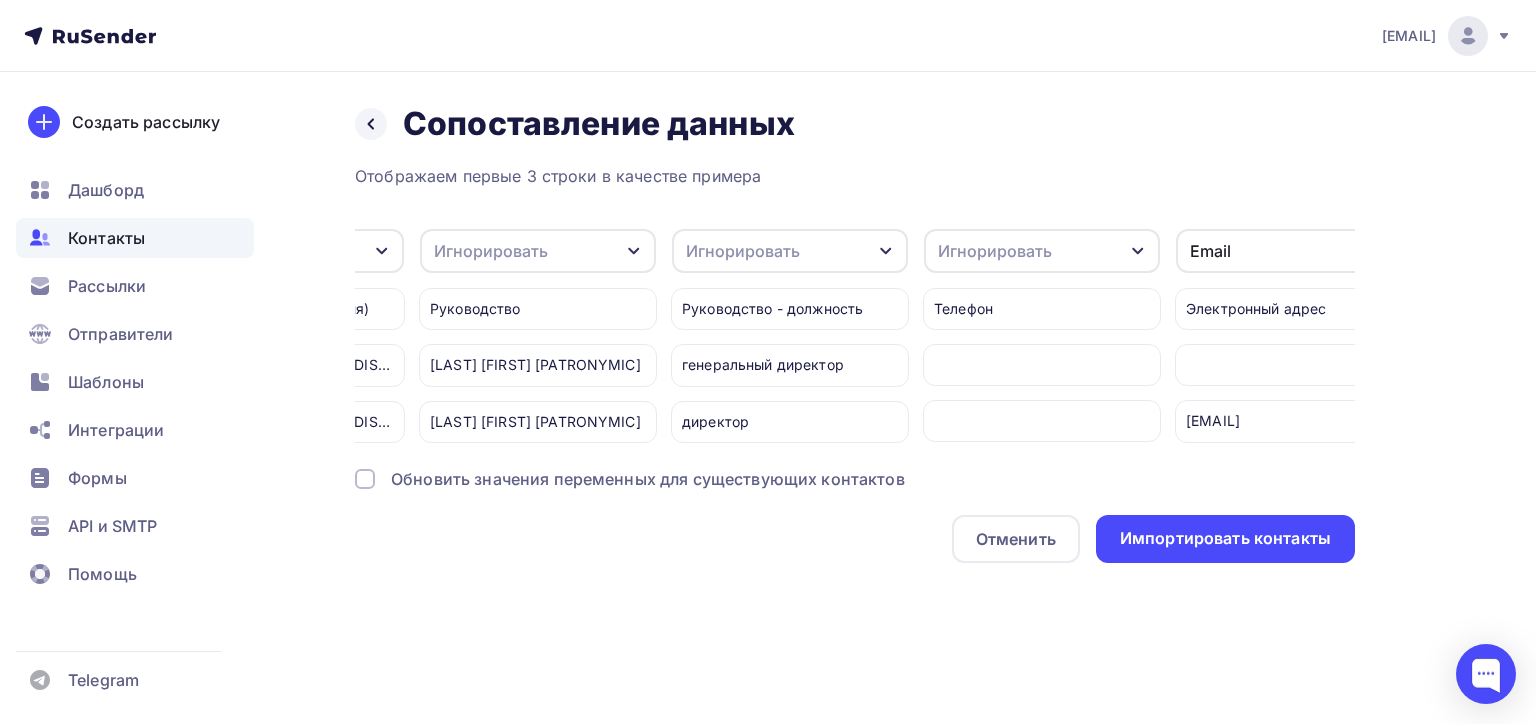 click on "Игнорировать" at bounding box center (491, 251) 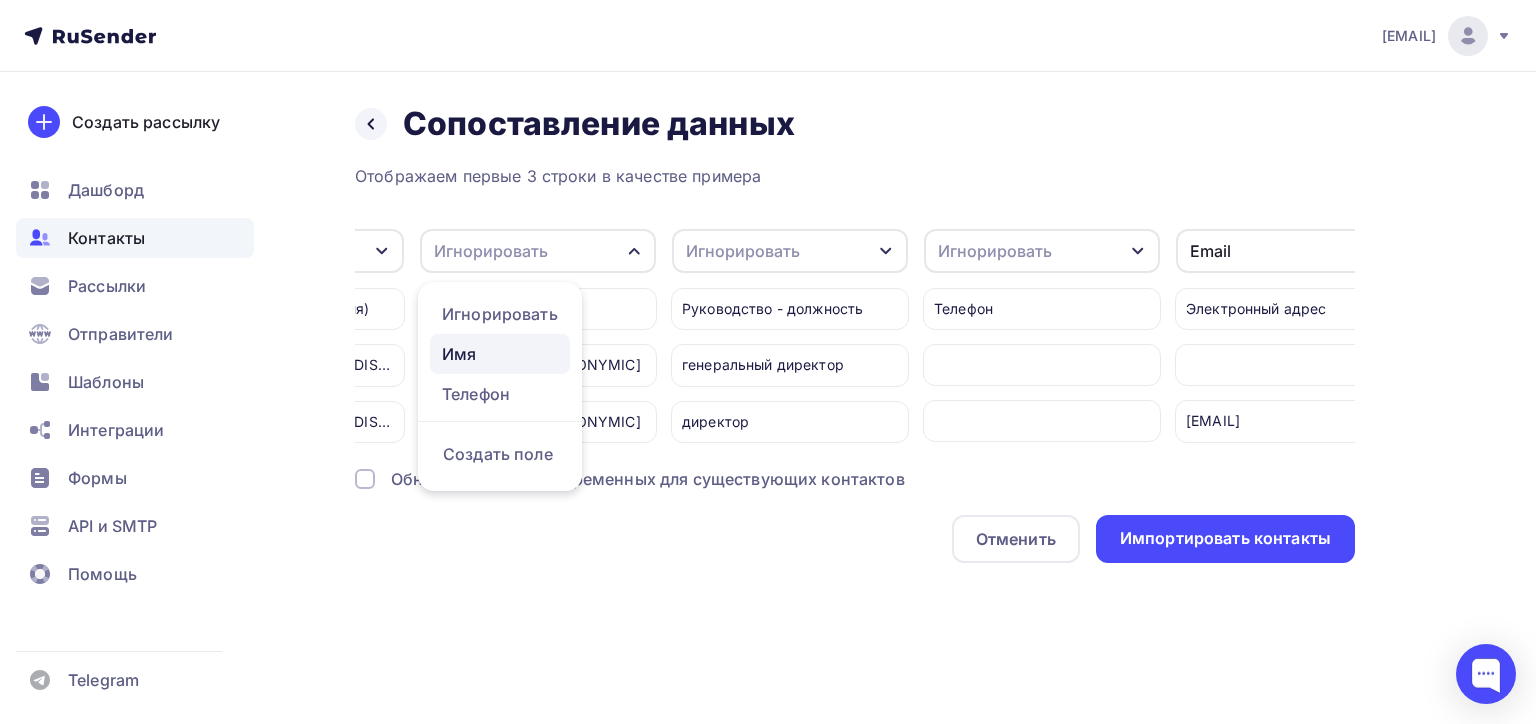 click on "Имя" at bounding box center [500, 354] 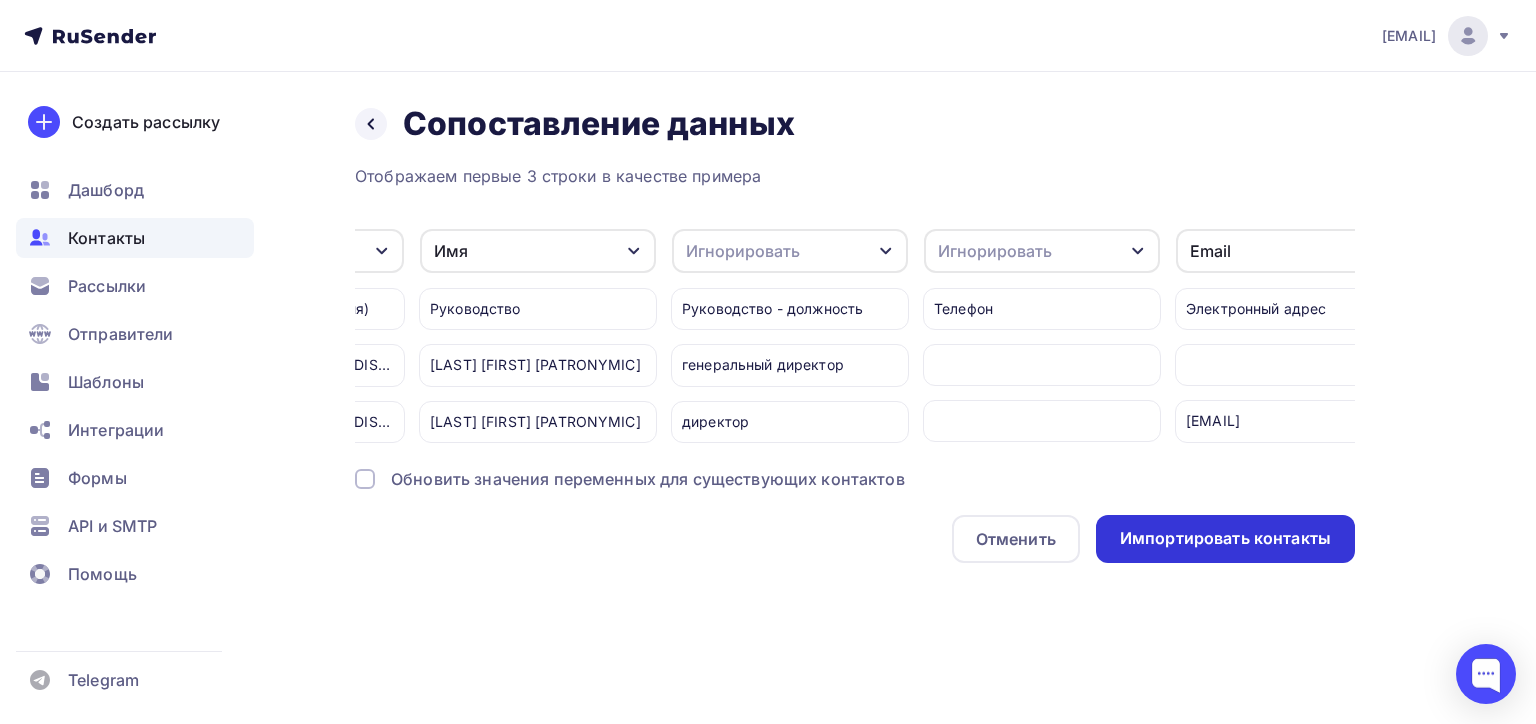 click on "Импортировать контакты" at bounding box center (1225, 538) 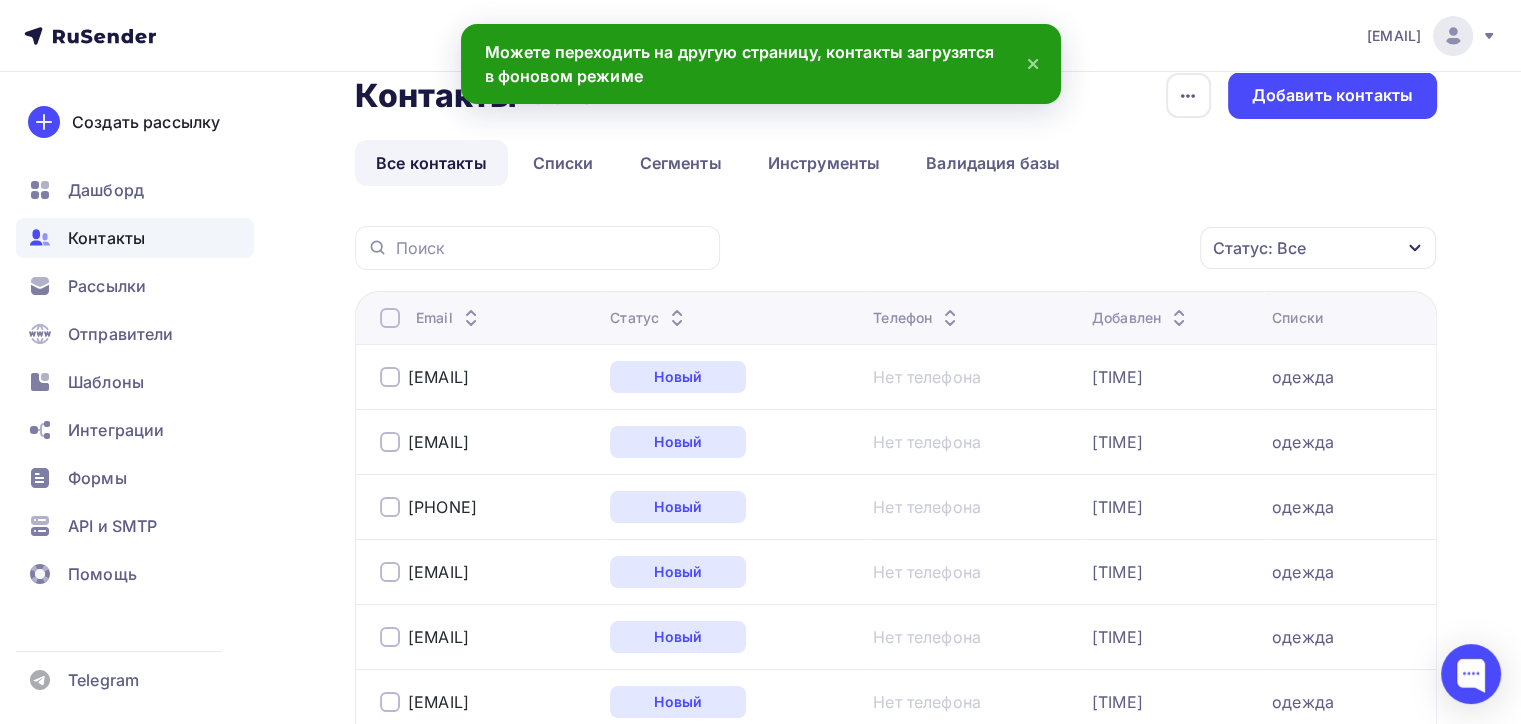 scroll, scrollTop: 0, scrollLeft: 0, axis: both 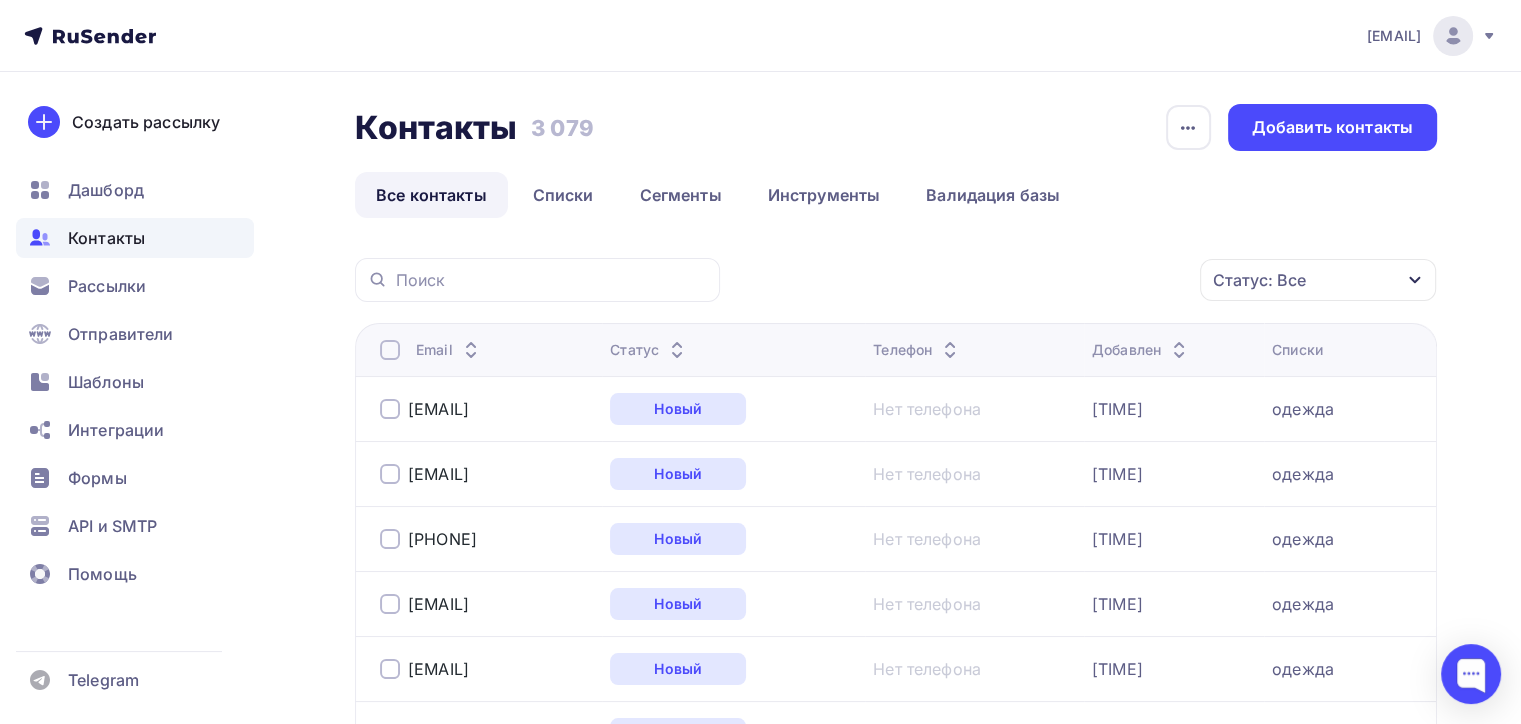 click 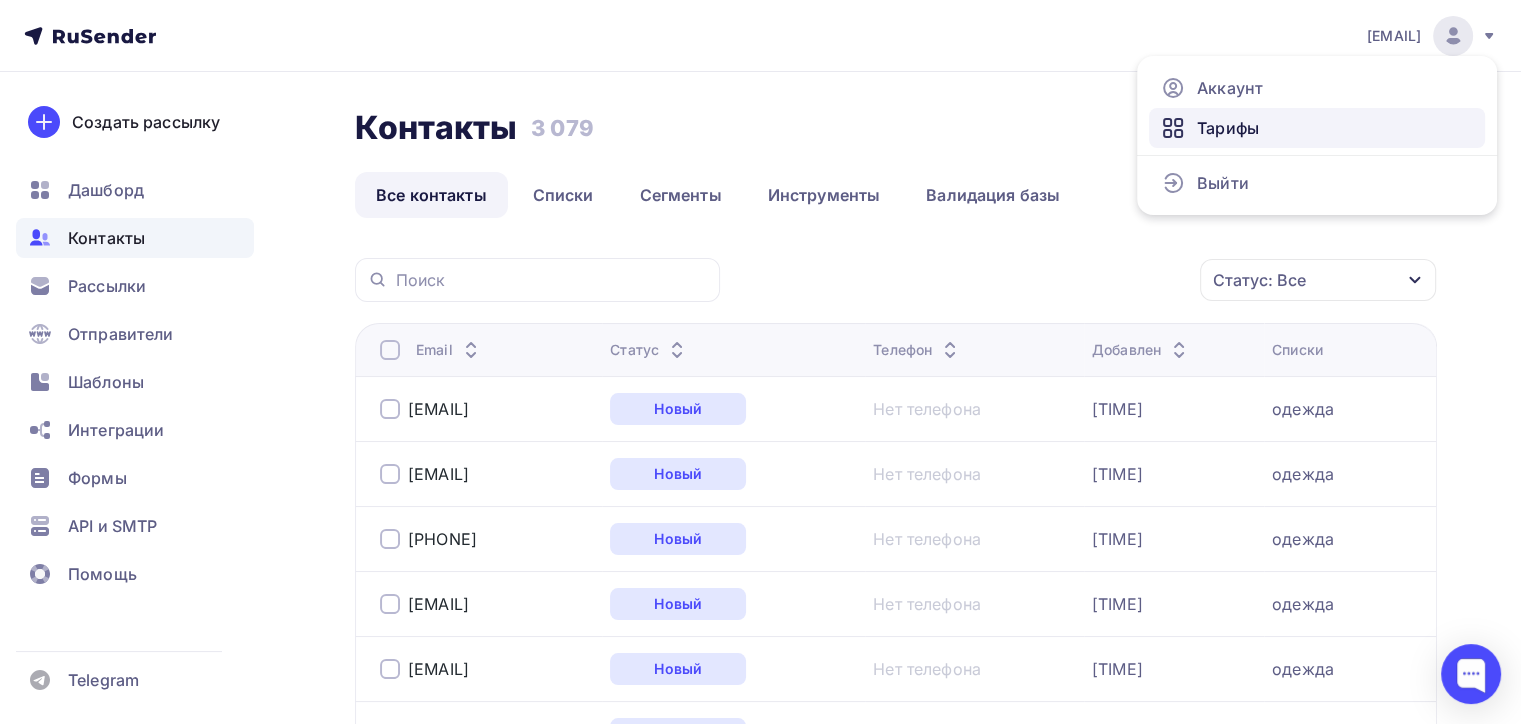 click on "Тарифы" at bounding box center (1317, 128) 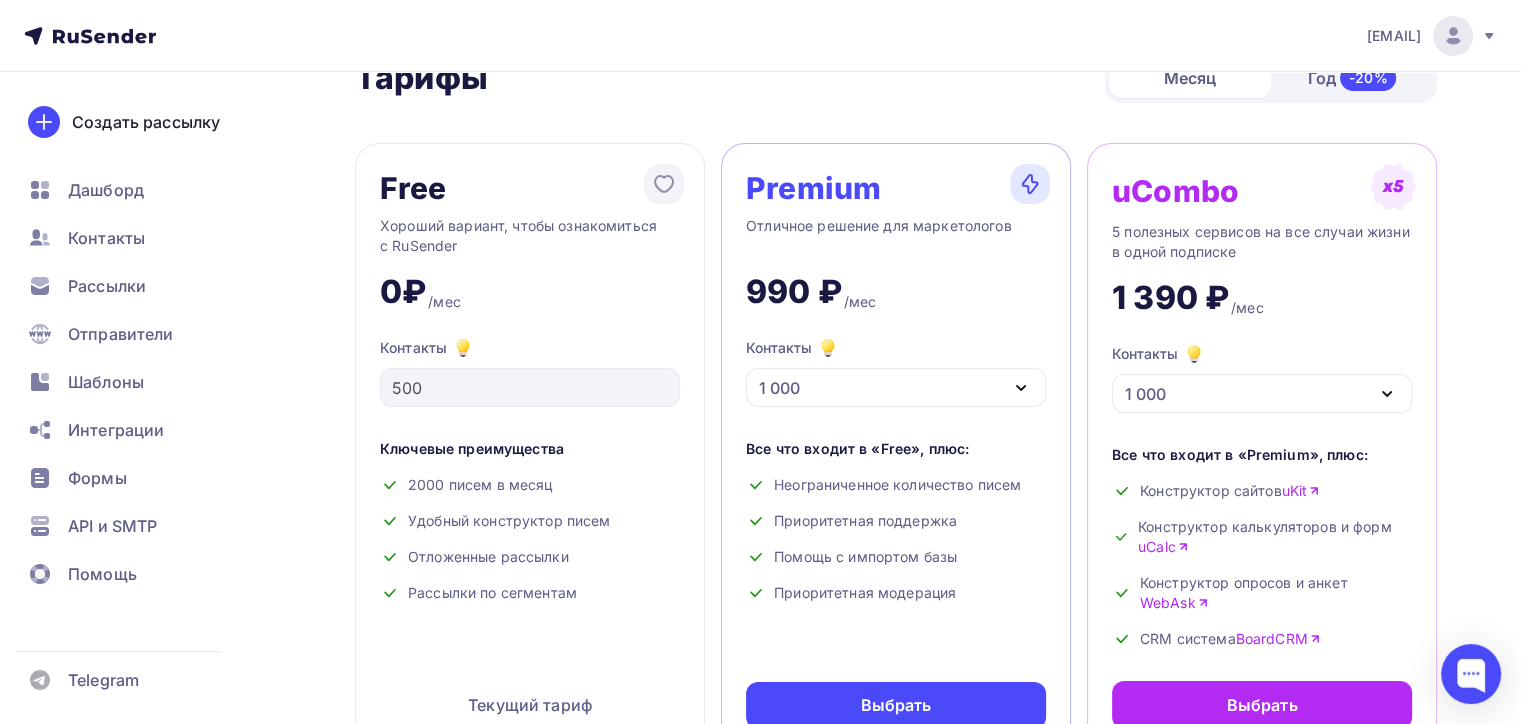 scroll, scrollTop: 100, scrollLeft: 0, axis: vertical 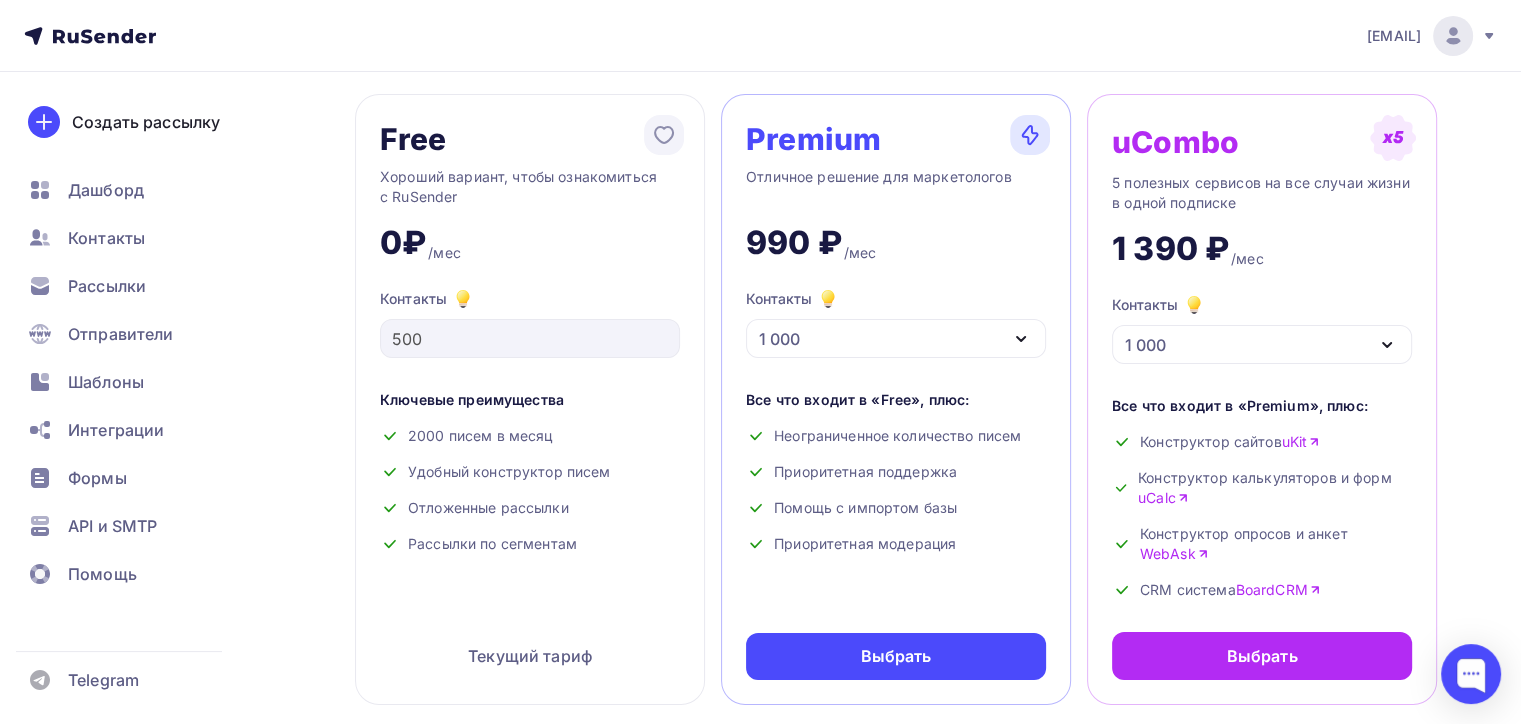 click on "1 000" at bounding box center (896, 338) 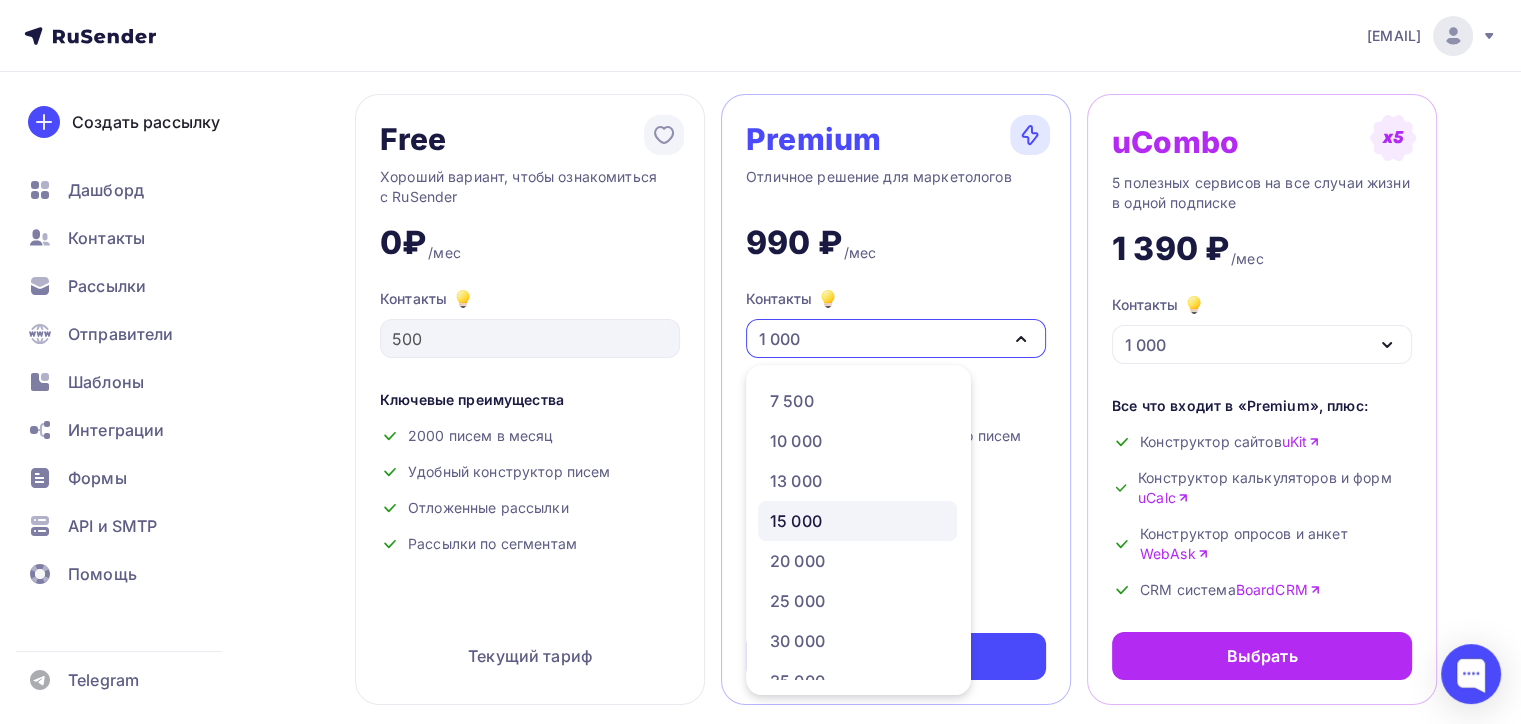 scroll, scrollTop: 100, scrollLeft: 0, axis: vertical 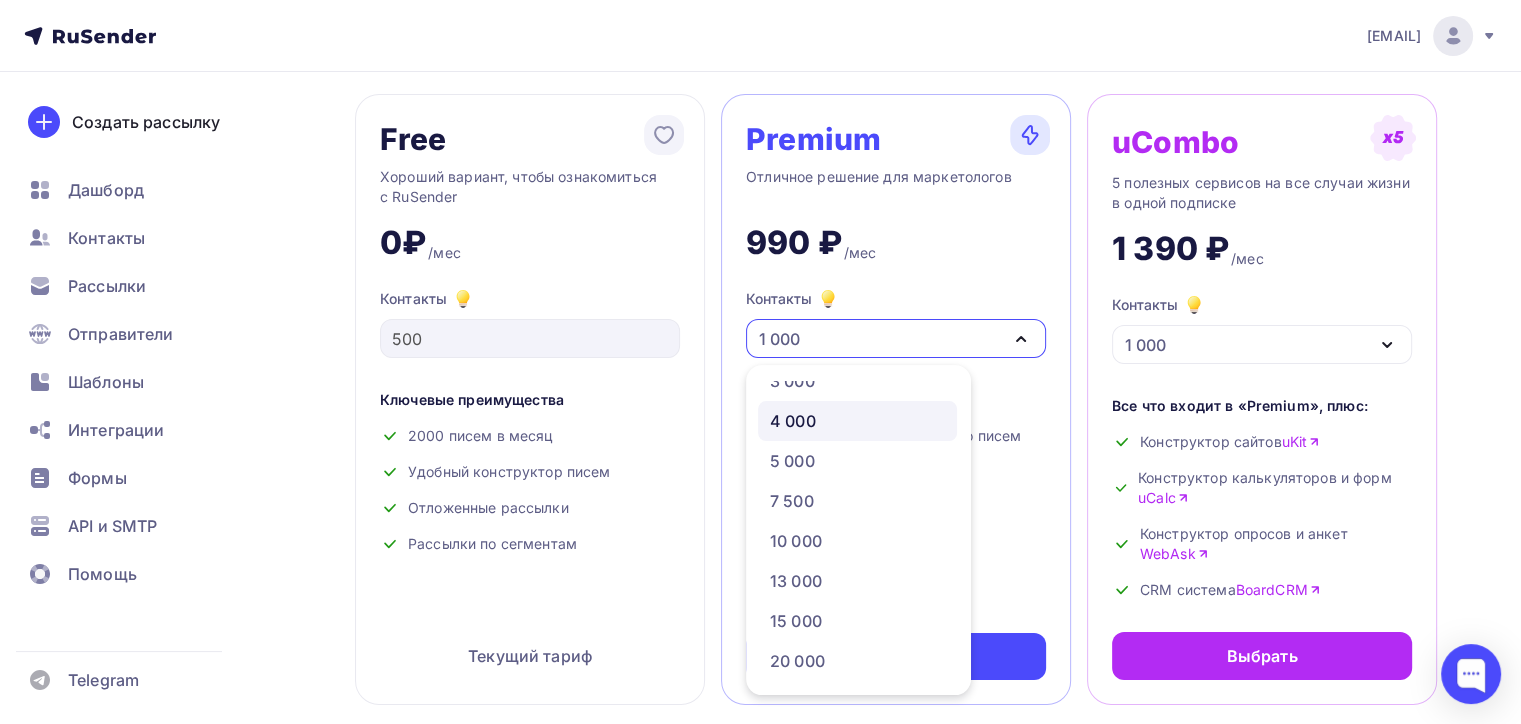 click on "4 000" at bounding box center (857, 421) 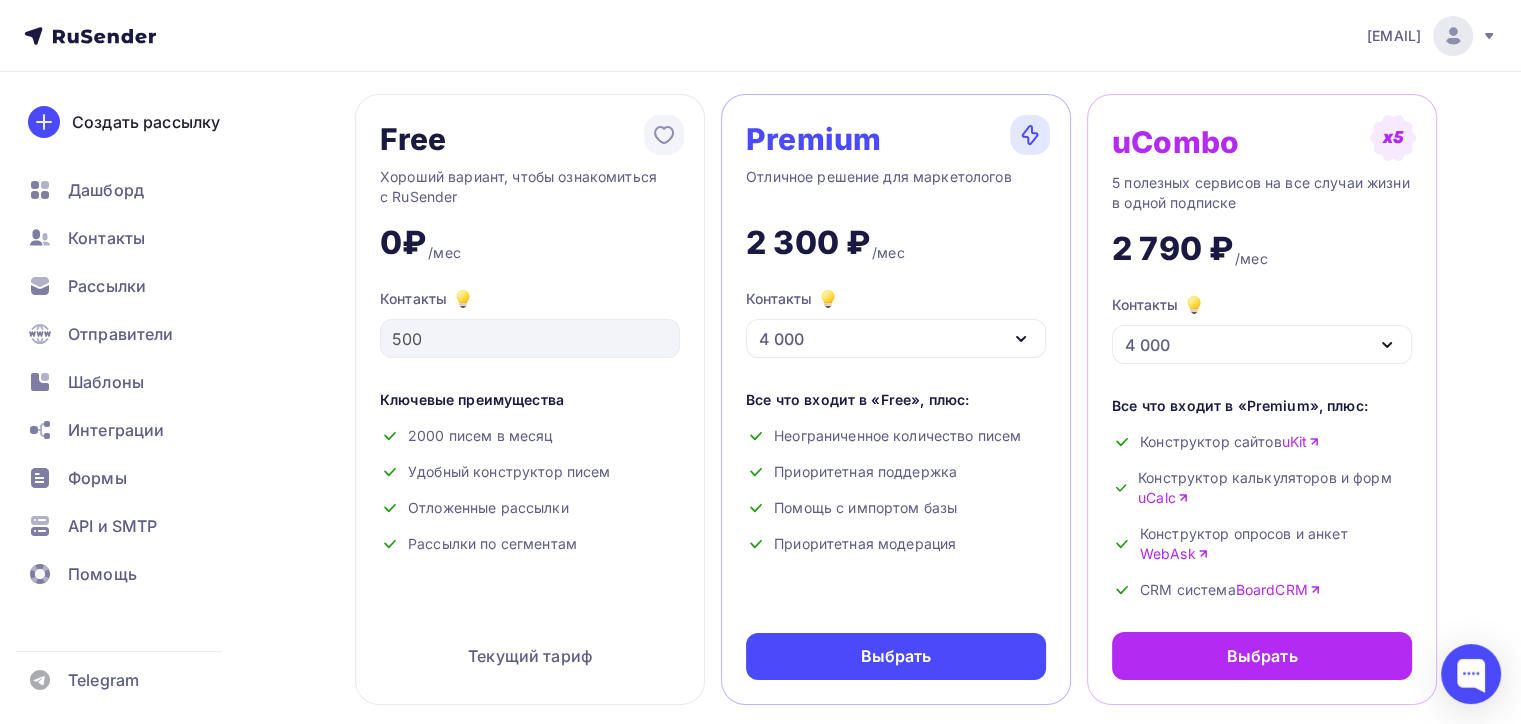click on "4 000" at bounding box center [896, 338] 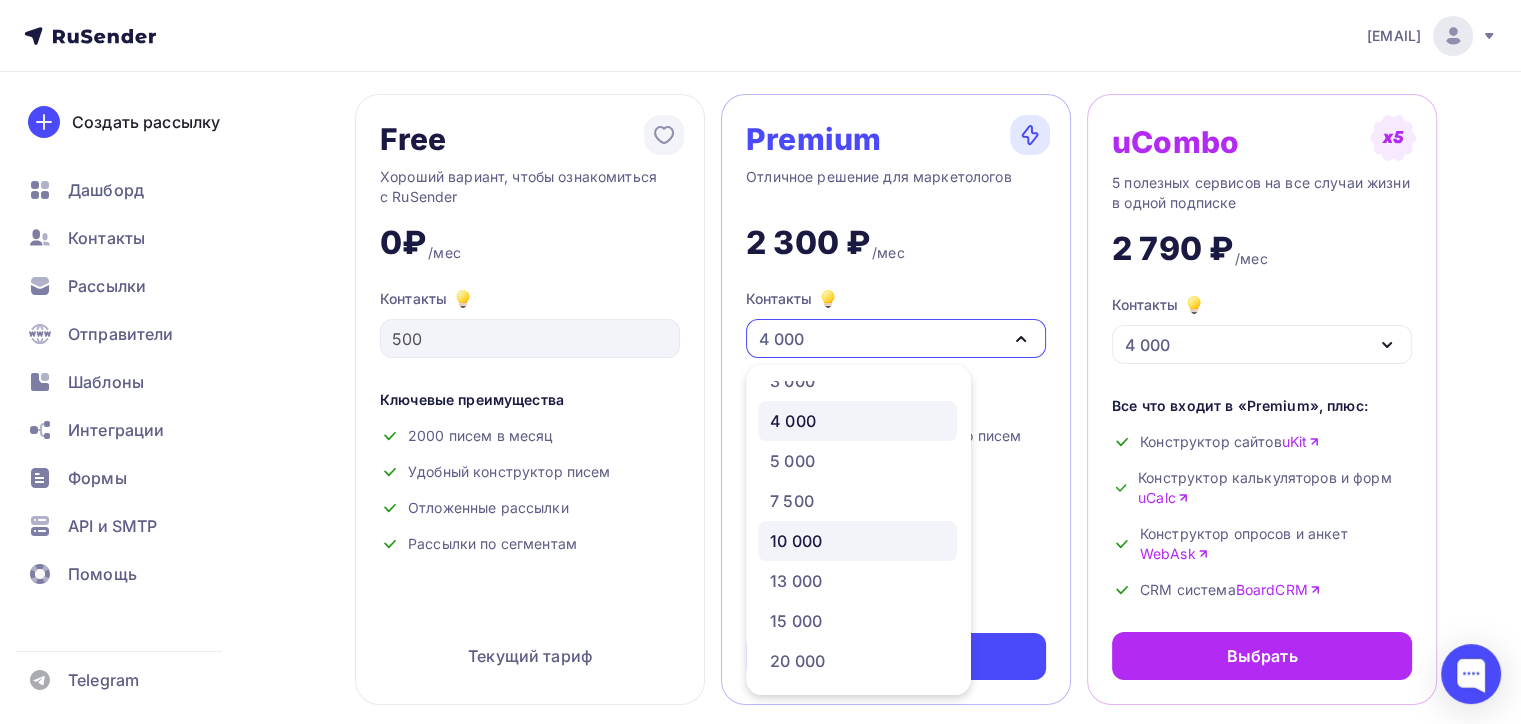 click on "10 000" at bounding box center [857, 541] 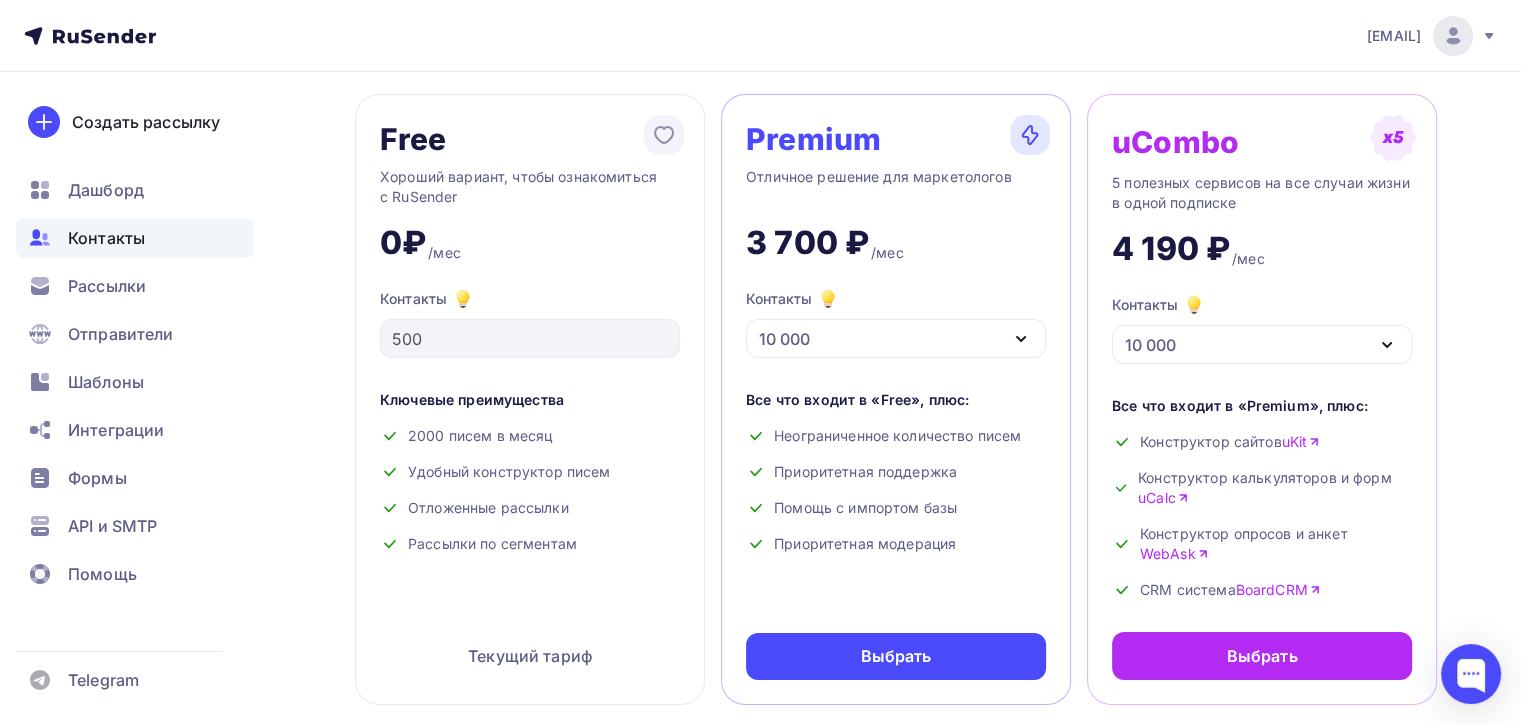 click on "Контакты" at bounding box center [106, 238] 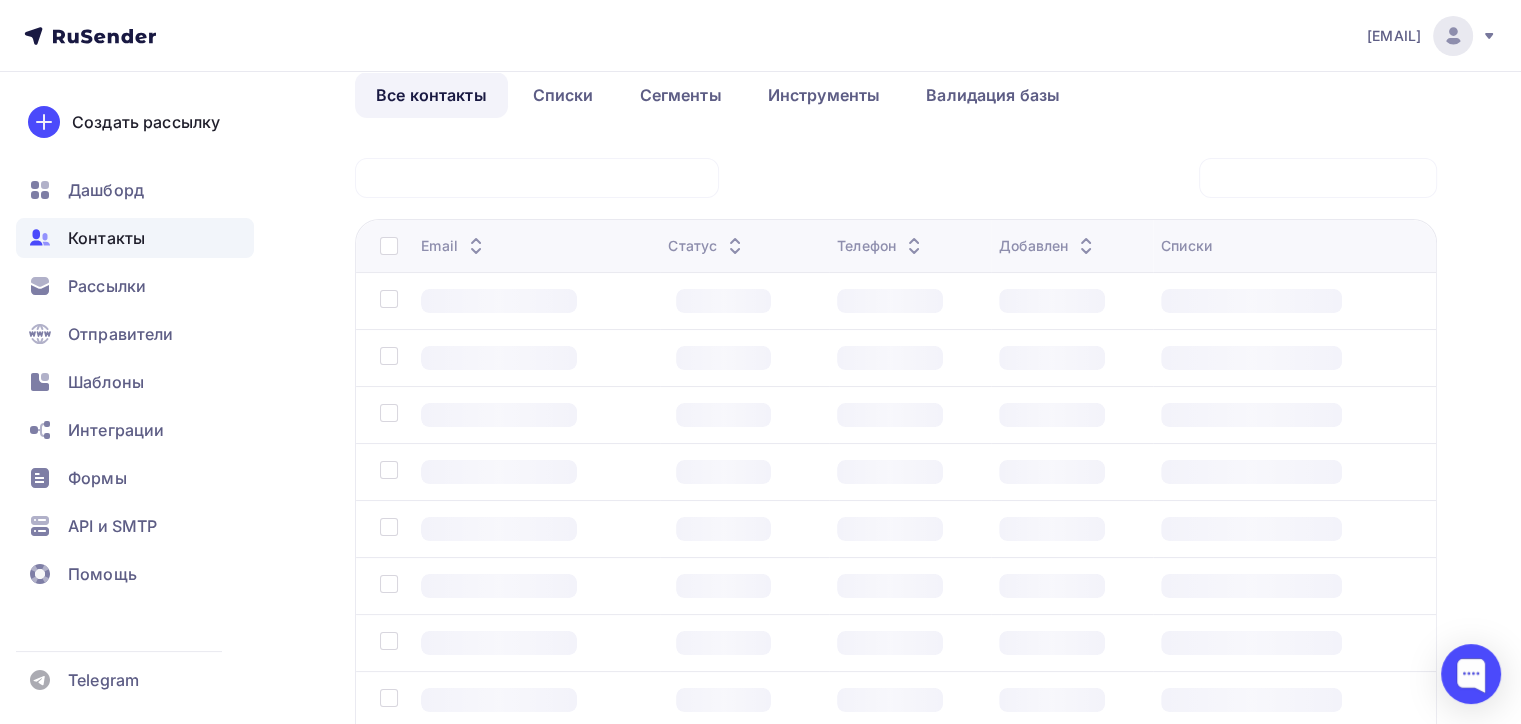 scroll, scrollTop: 0, scrollLeft: 0, axis: both 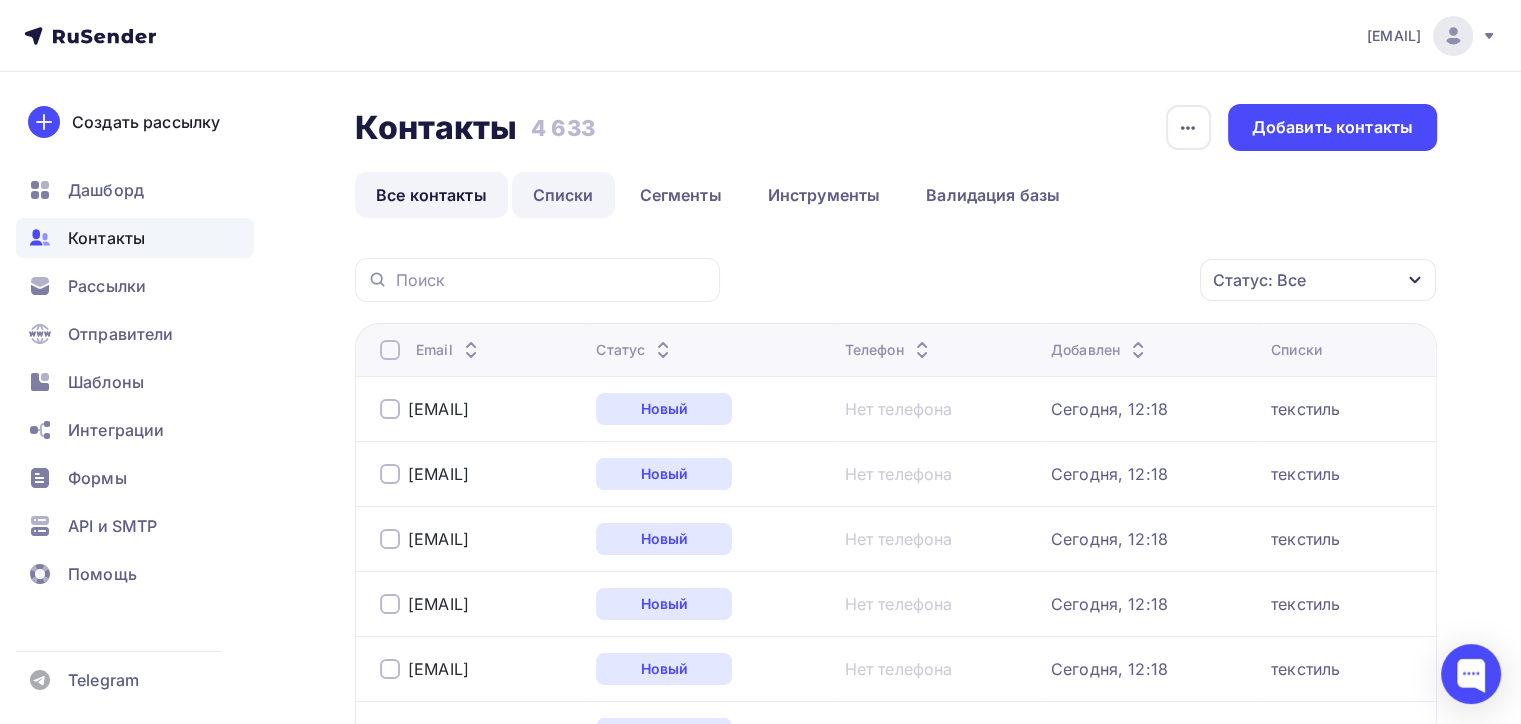 click on "Списки" at bounding box center [563, 195] 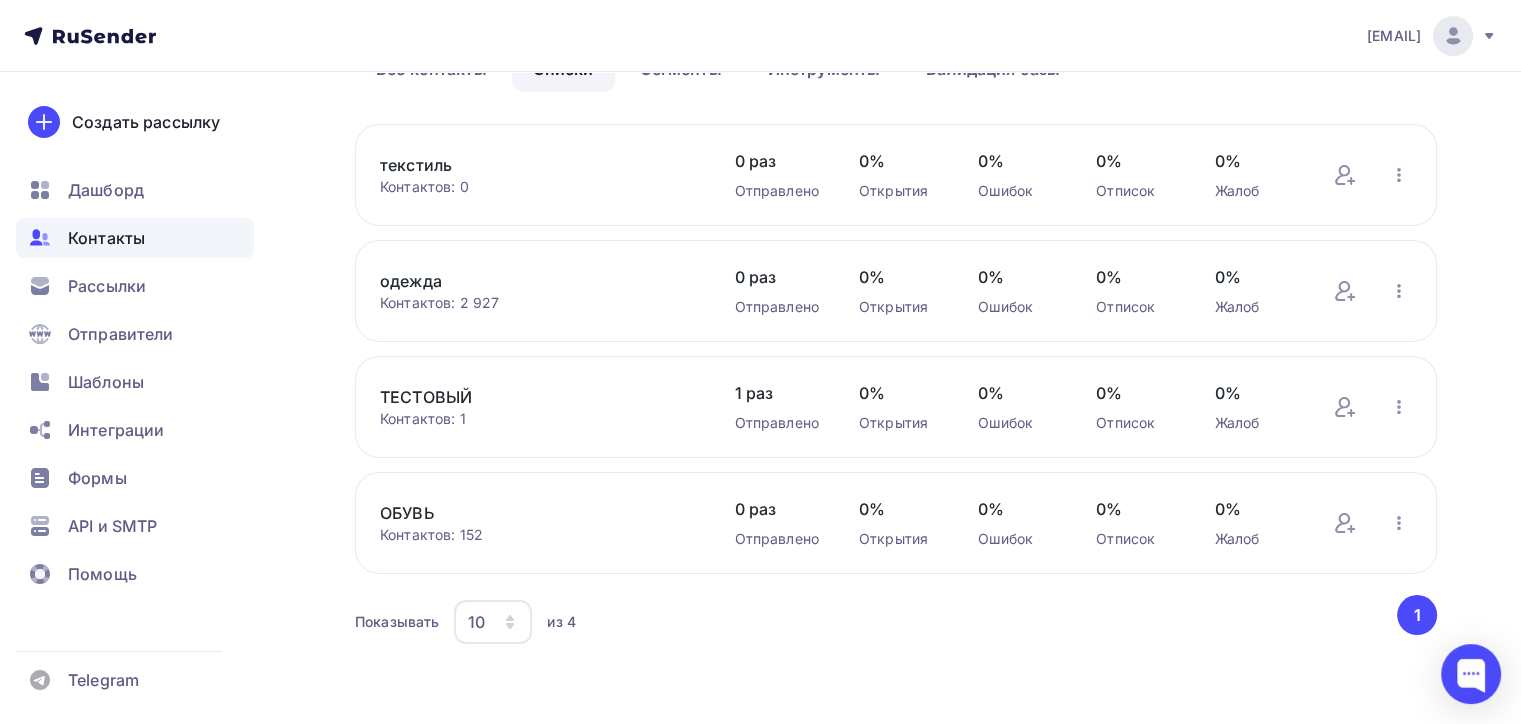 scroll, scrollTop: 129, scrollLeft: 0, axis: vertical 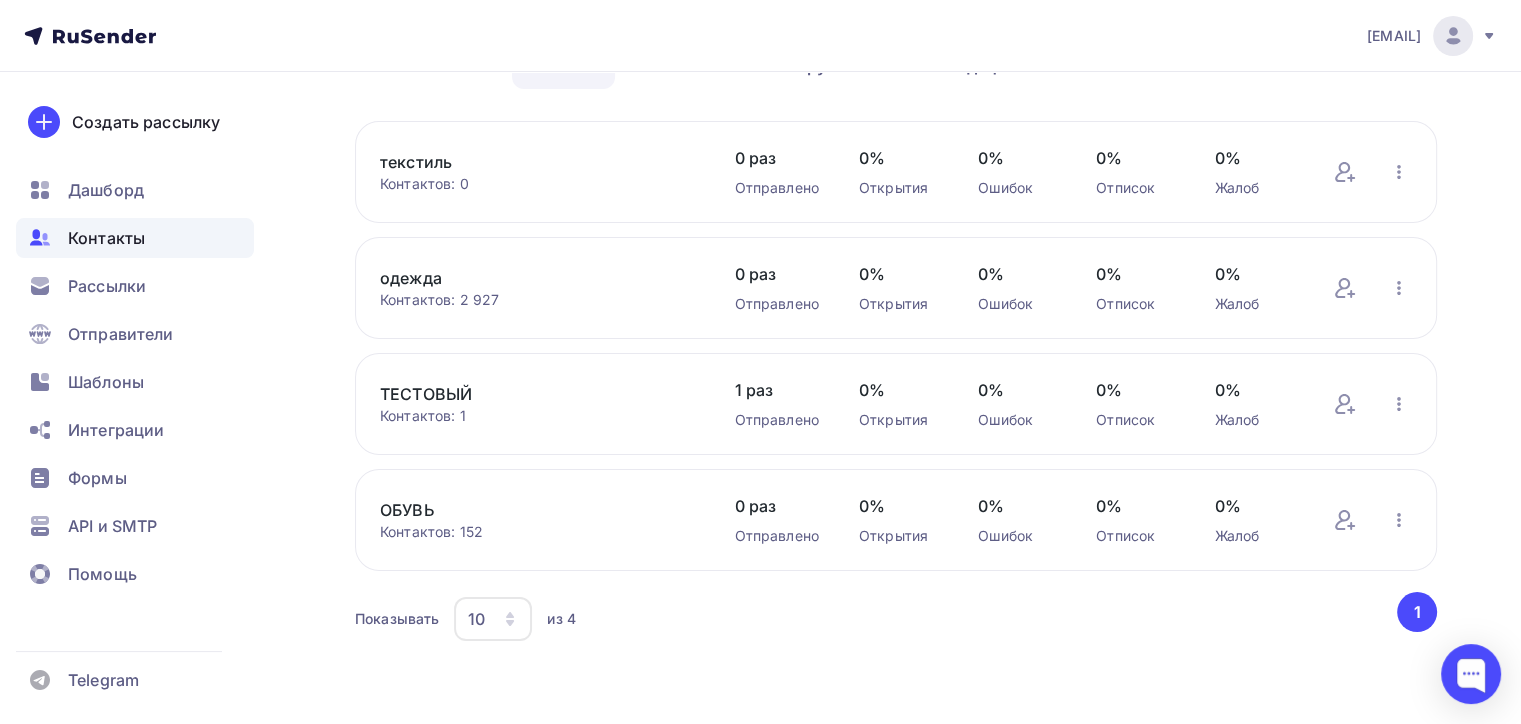 click on "текстиль
Контактов: 0
Добавить контакты
Переименовать список
Скачать список
Отписать адреса
Удалить
0 раз    Отправлено    0%    Открытия    0%    Ошибок    0%    Отписок    0%    Жалоб
Добавить контакты
Переименовать список
Скачать список
Отписать адреса
Удалить" at bounding box center [896, 172] 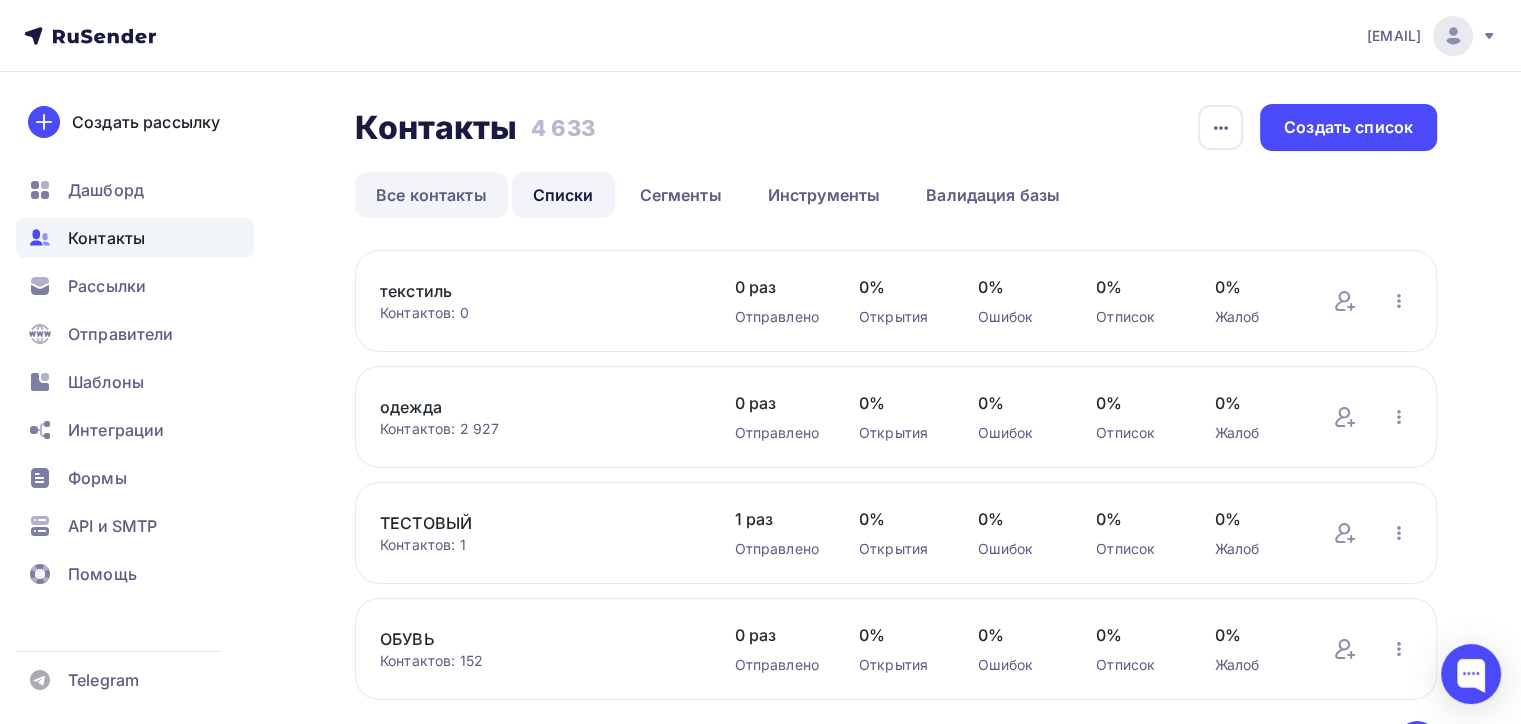 click on "Все контакты" at bounding box center [431, 195] 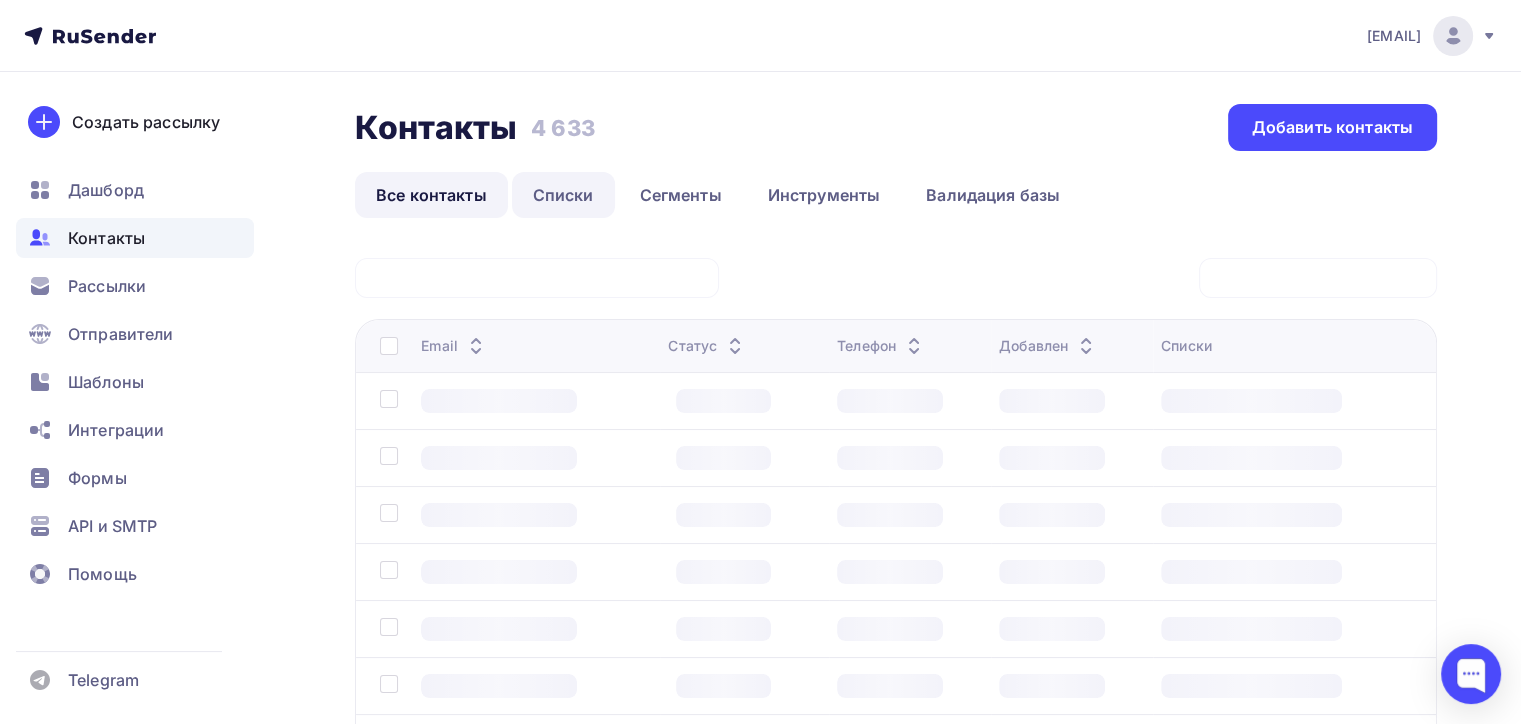 click on "Списки" at bounding box center (563, 195) 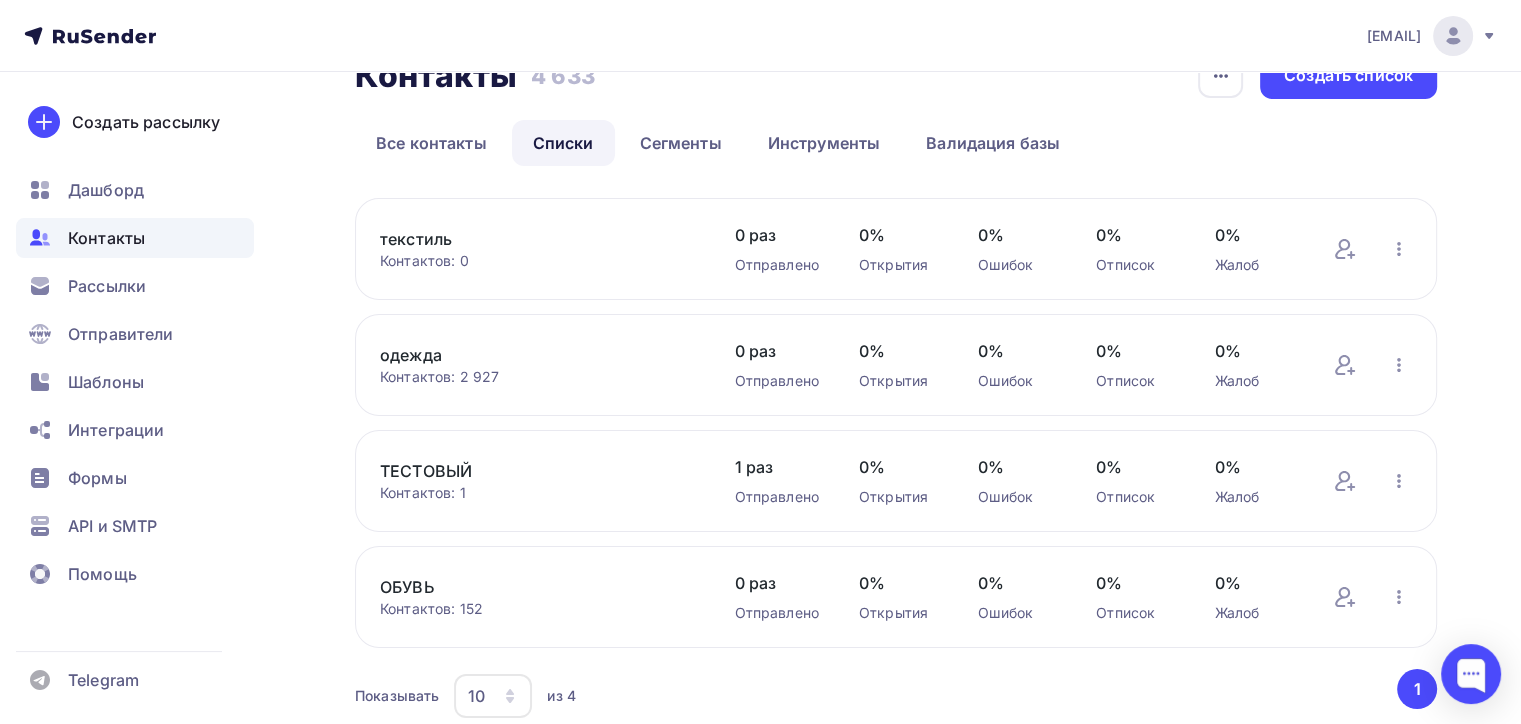 scroll, scrollTop: 129, scrollLeft: 0, axis: vertical 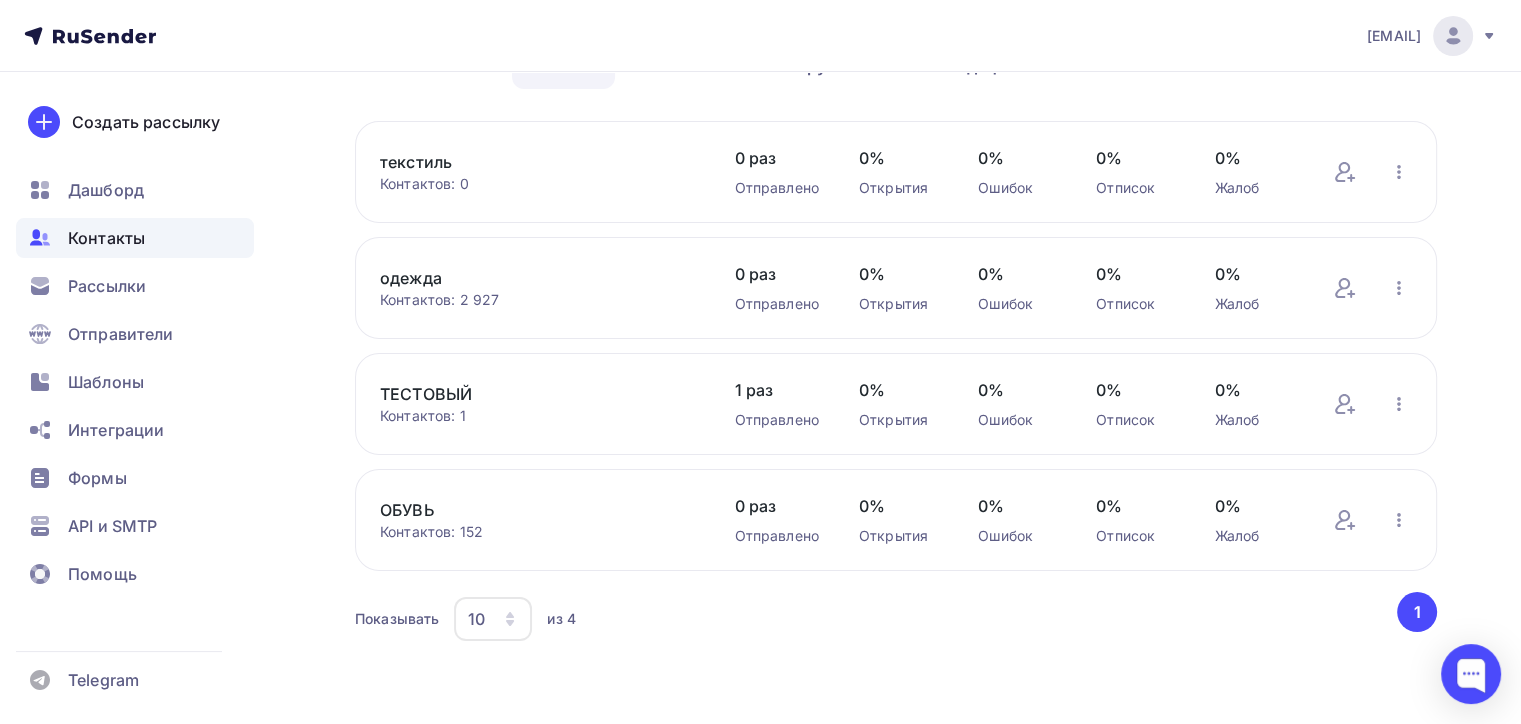 click on "1" at bounding box center [1417, 612] 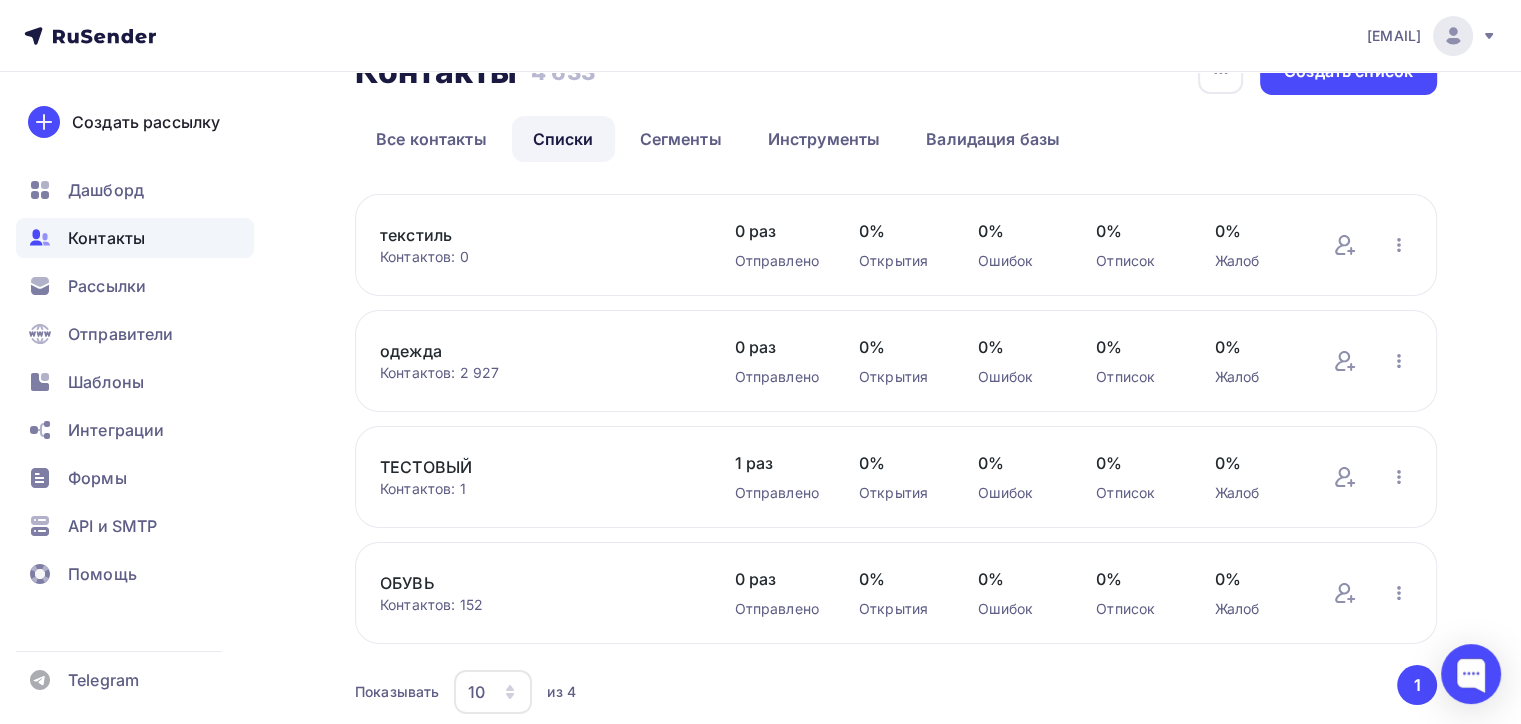 scroll, scrollTop: 0, scrollLeft: 0, axis: both 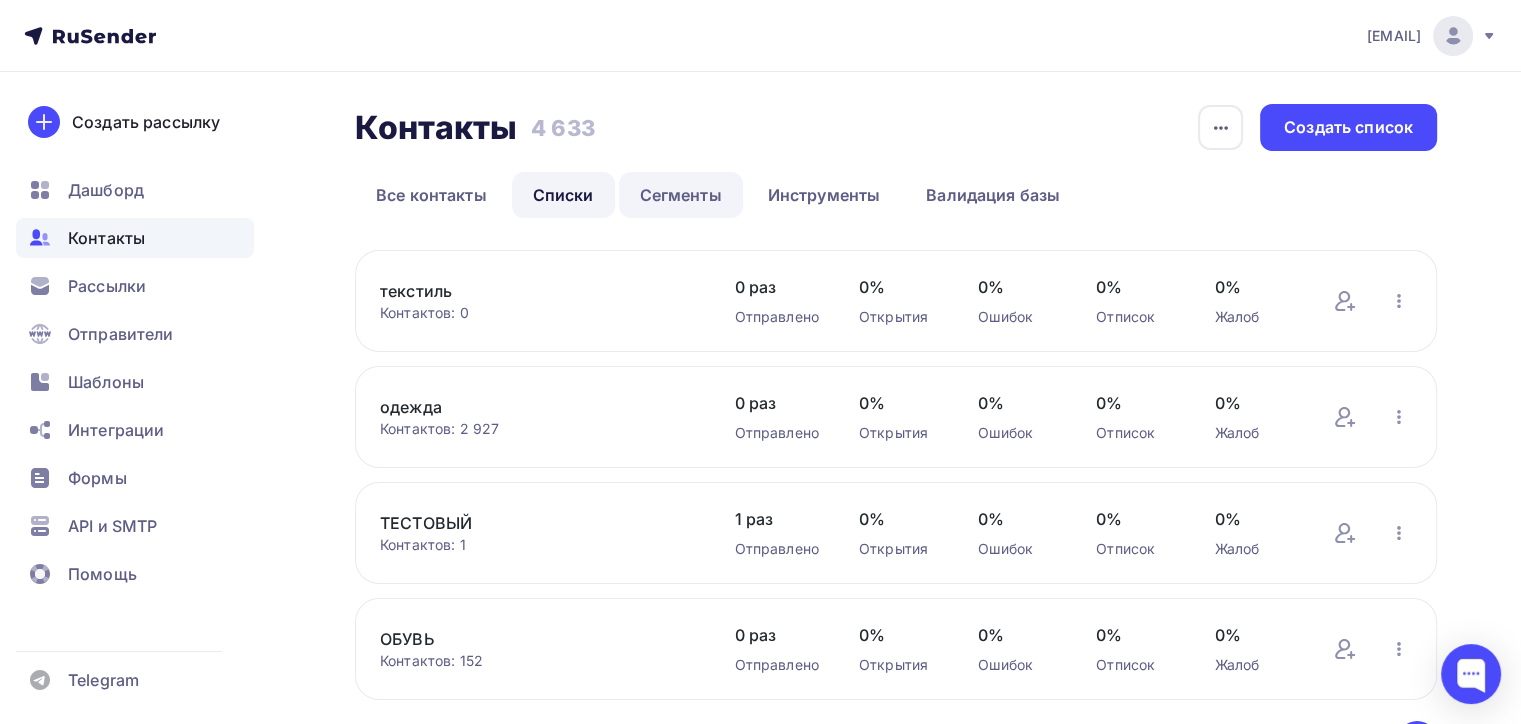 click on "Сегменты" at bounding box center (681, 195) 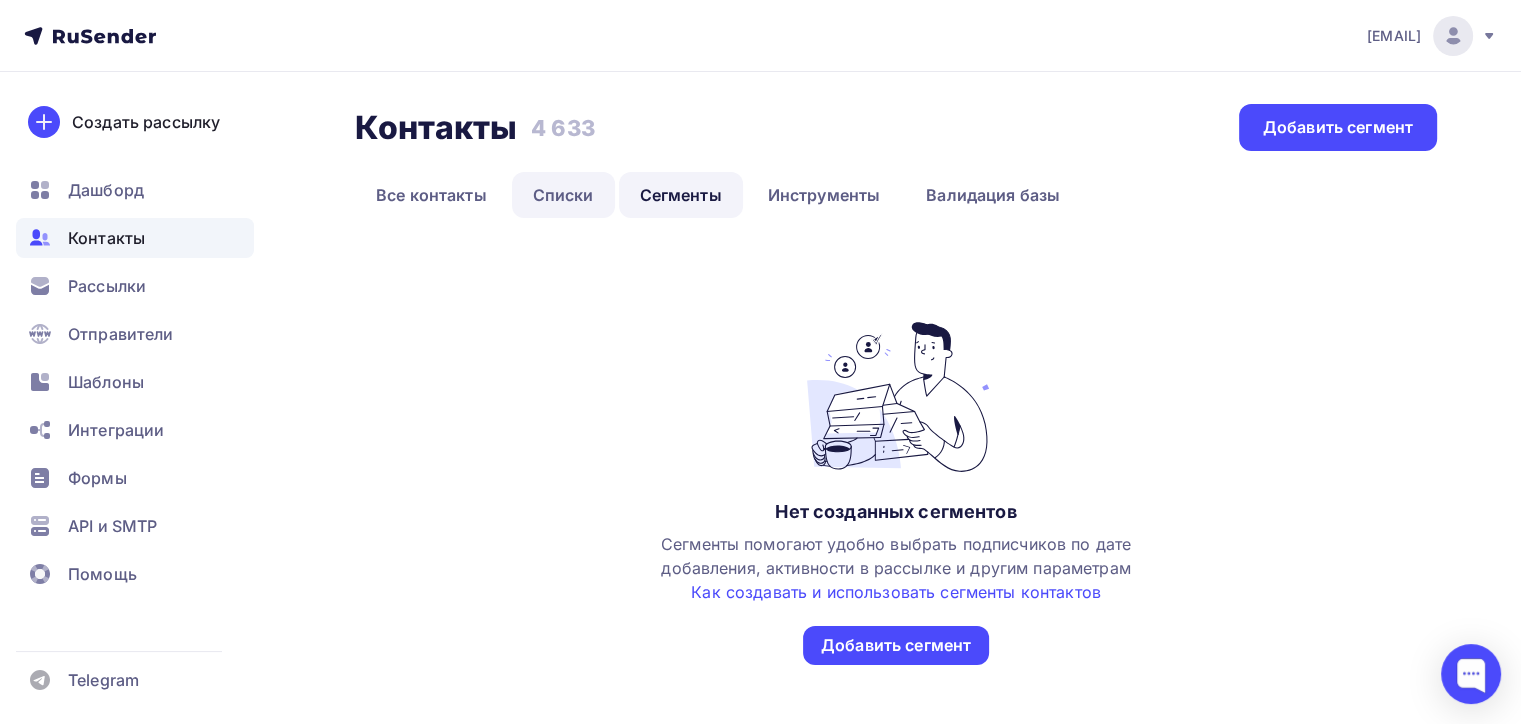 click on "Списки" at bounding box center [563, 195] 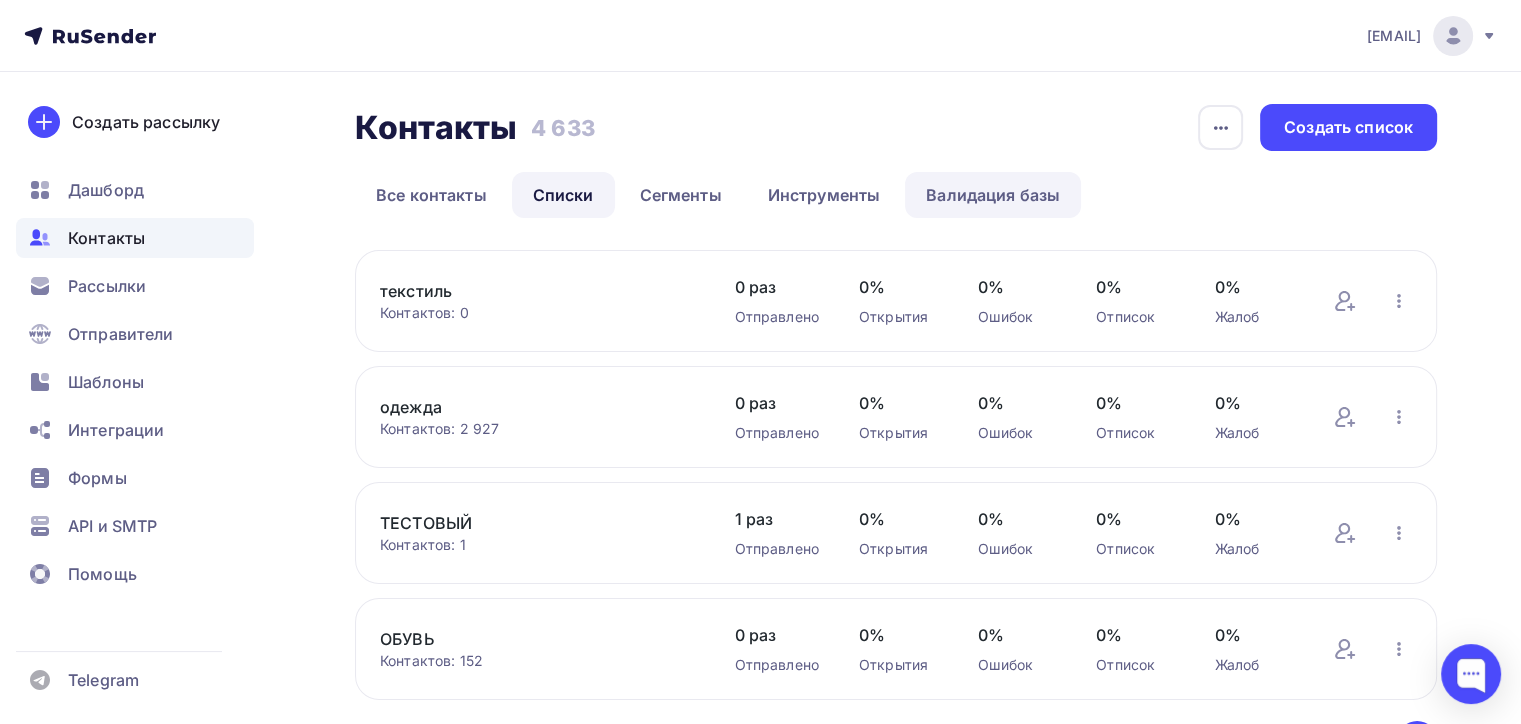 click on "Валидация базы" at bounding box center (993, 195) 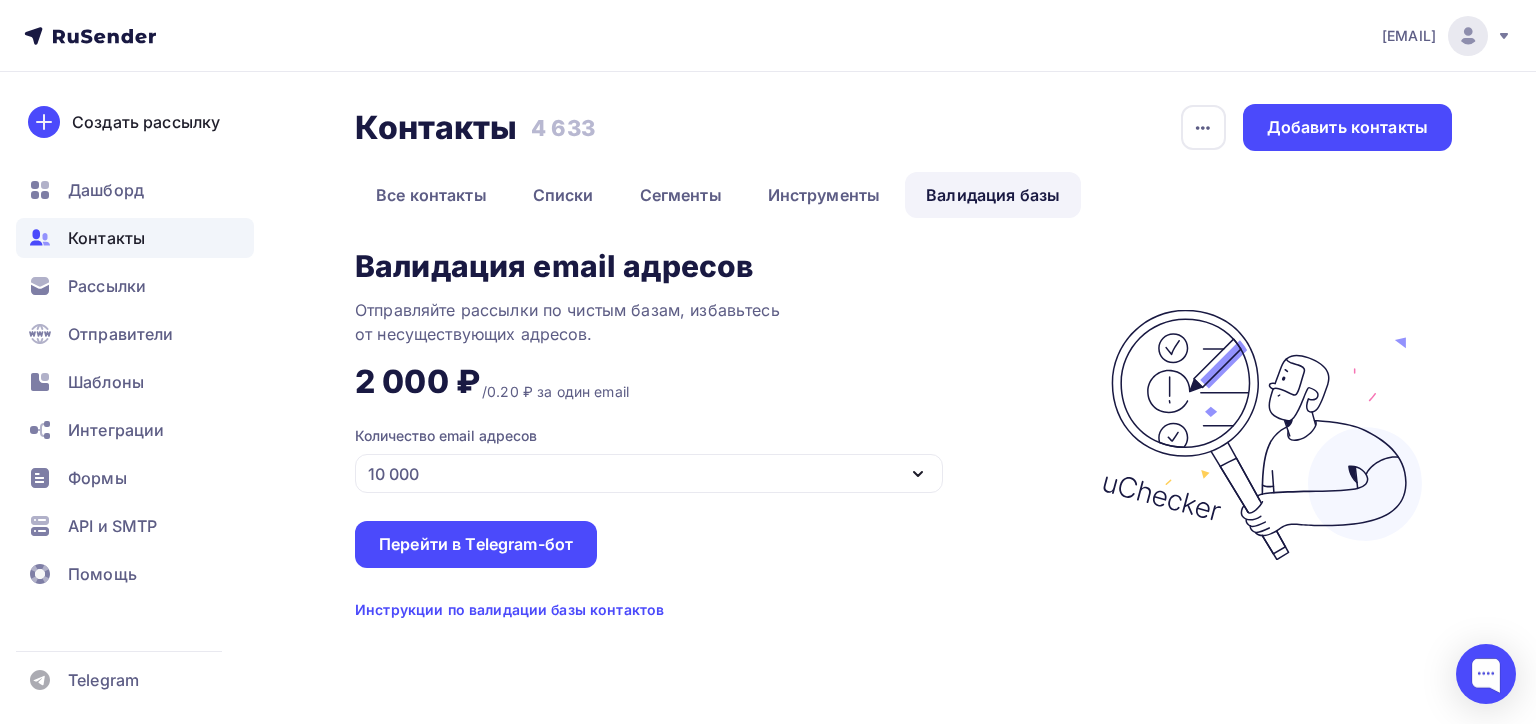 click on "Контакты" at bounding box center (135, 238) 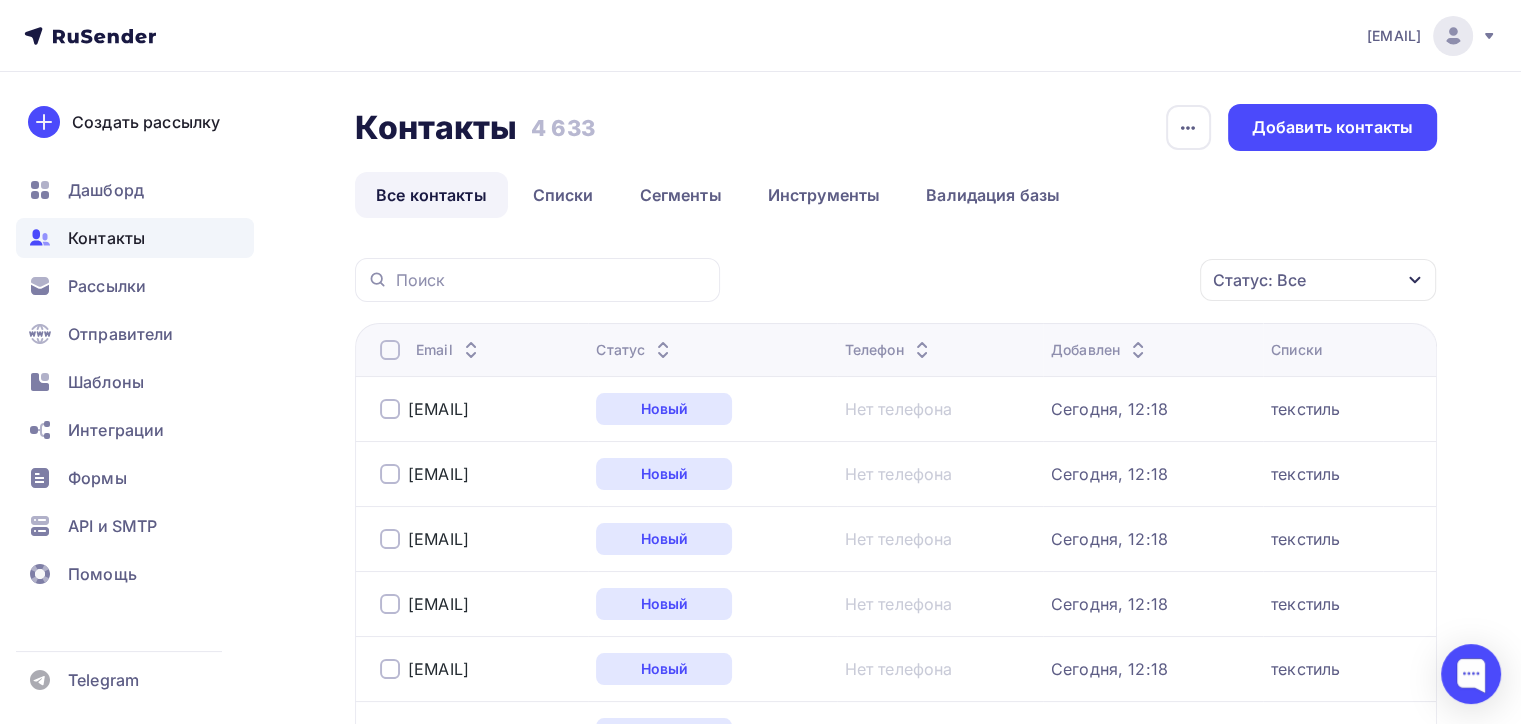click on "Контакты   Контакты
4 633
4 633
История импорта
Добавить контакты
Все контакты
Списки
Сегменты
Инструменты
Валидация базы
Все контакты
Списки
Сегменты
Инструменты
Валидация базы
Статус: Все
Статус
Новый
Активный
Не существует
Переполнен
Отменить" at bounding box center [896, 1927] 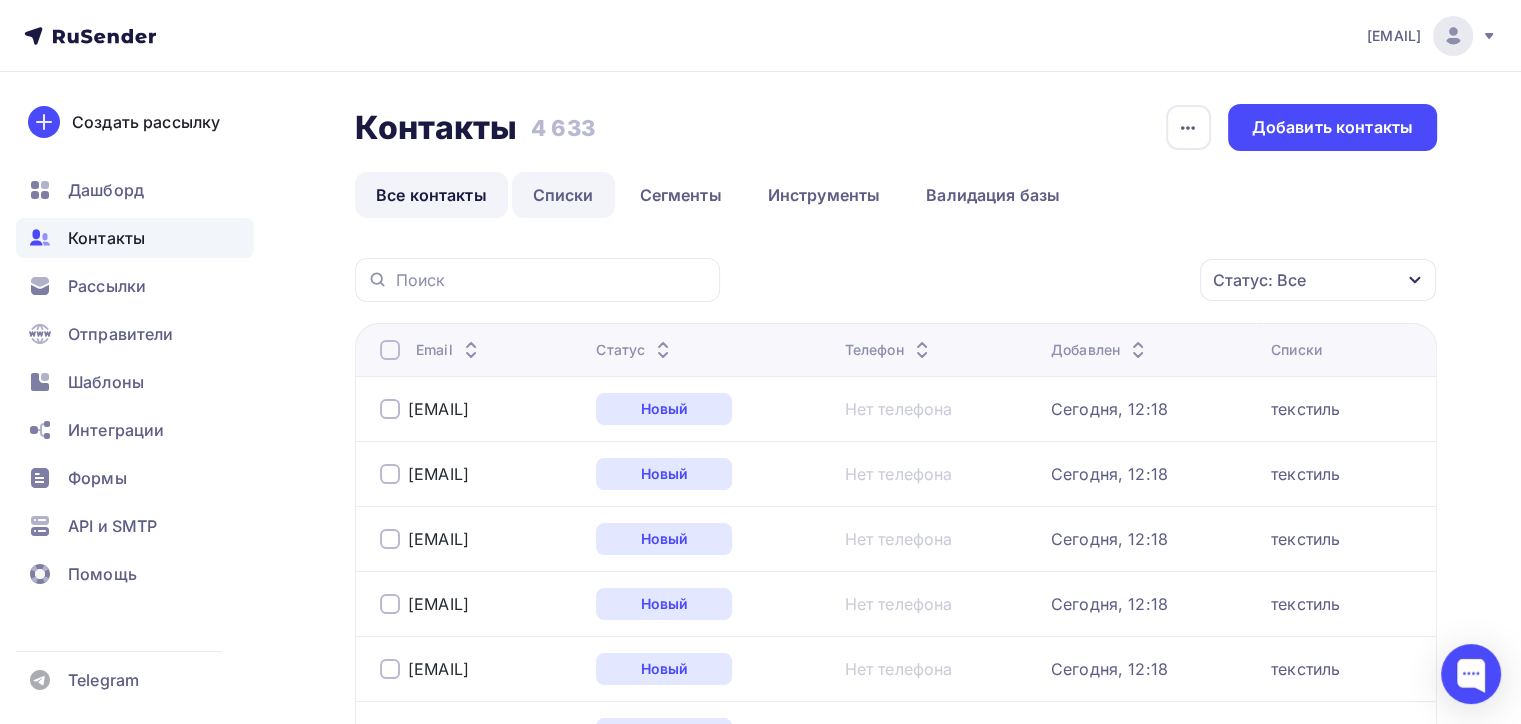 click on "Списки" at bounding box center (563, 195) 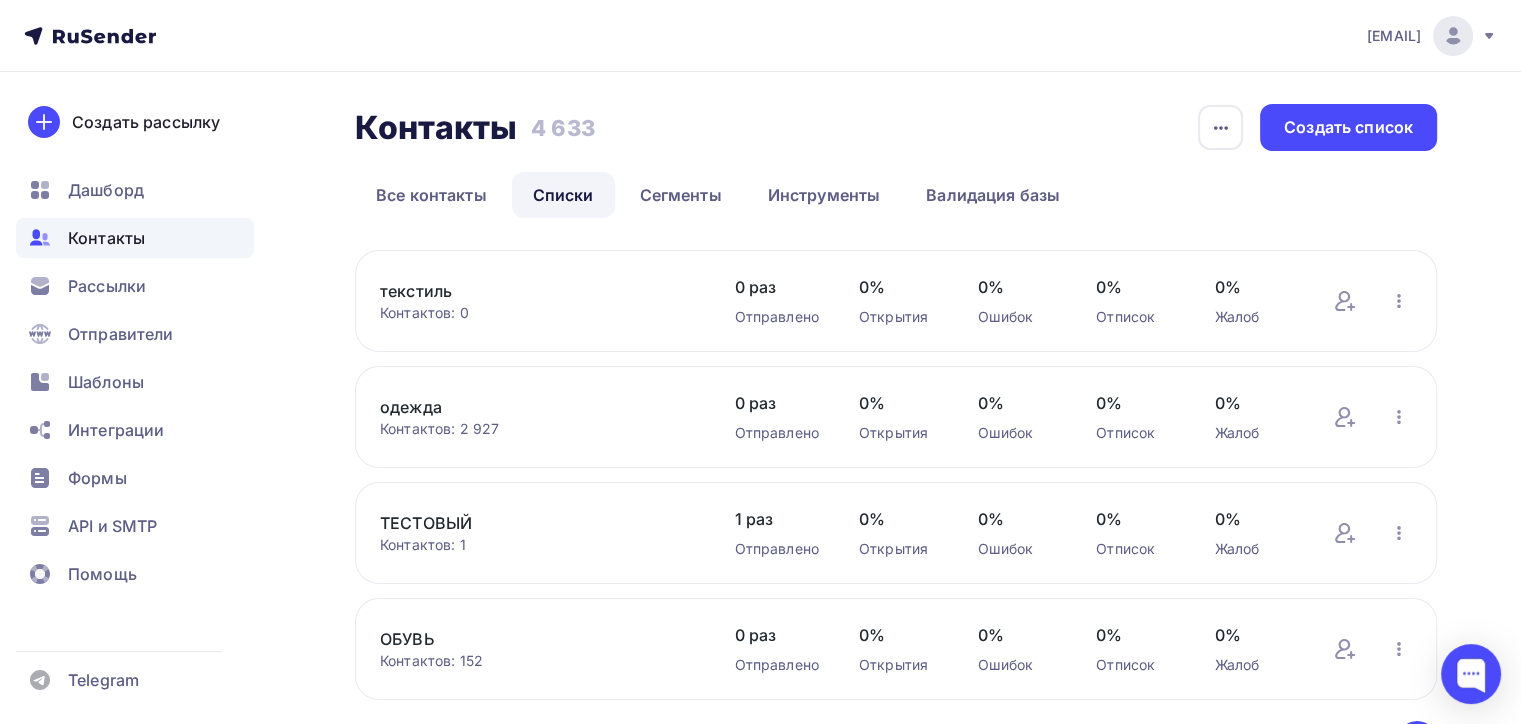 drag, startPoint x: 544, startPoint y: 308, endPoint x: 435, endPoint y: 289, distance: 110.64357 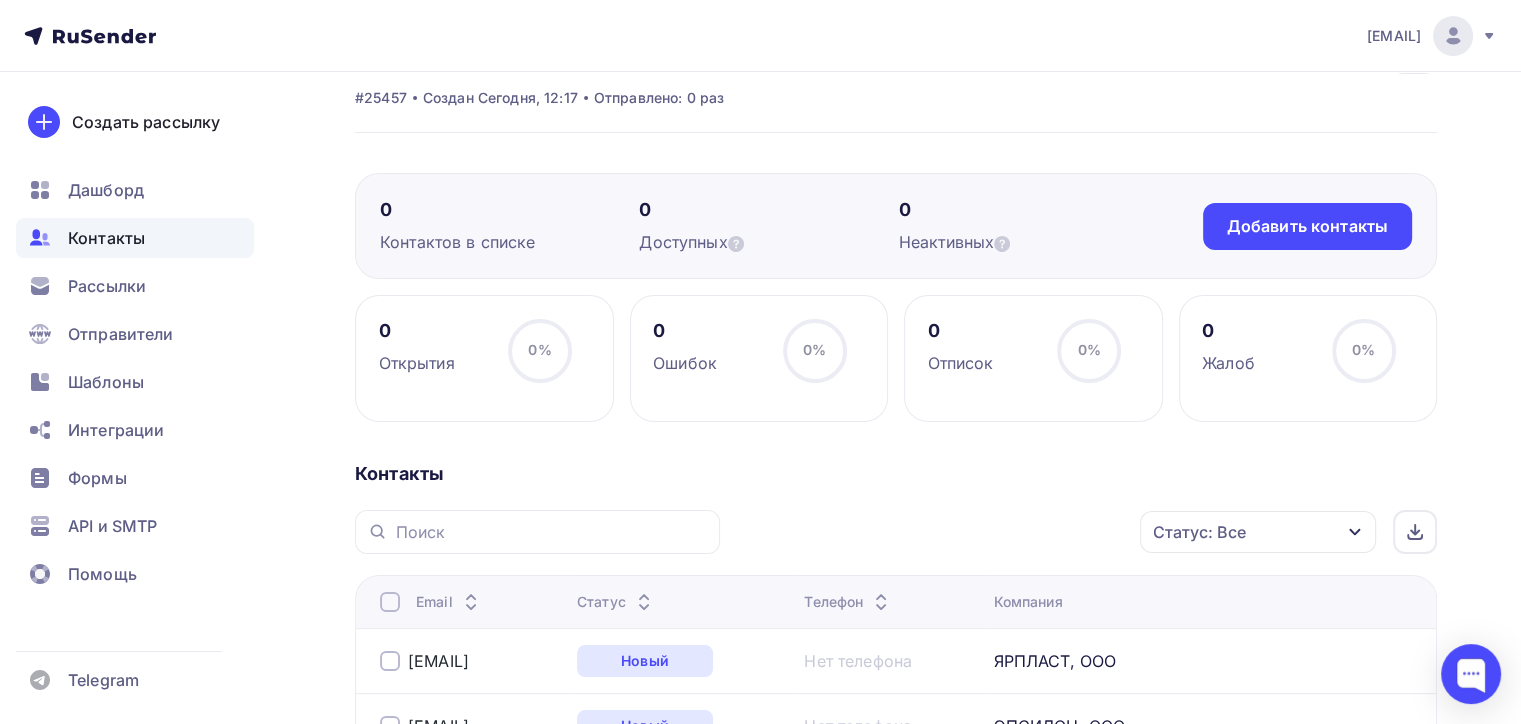 scroll, scrollTop: 0, scrollLeft: 0, axis: both 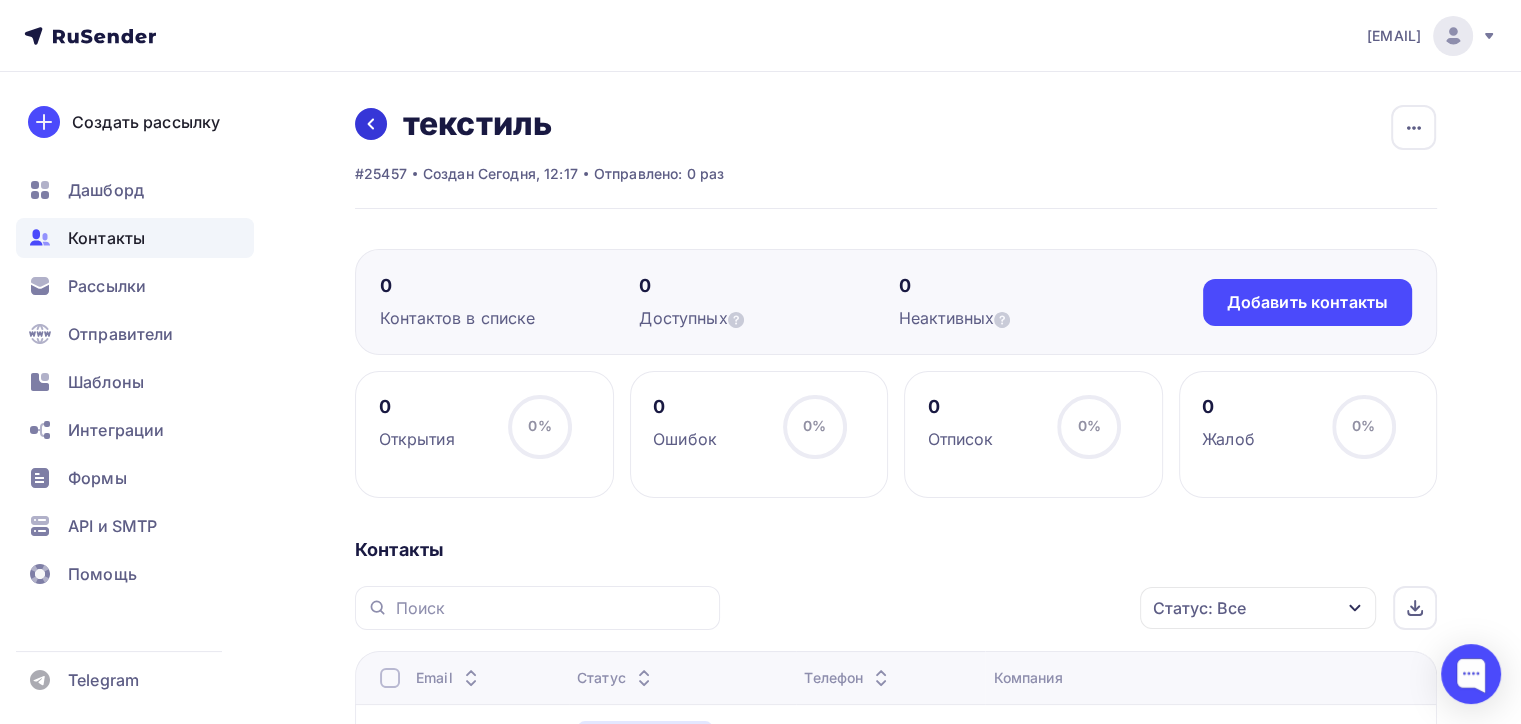 click 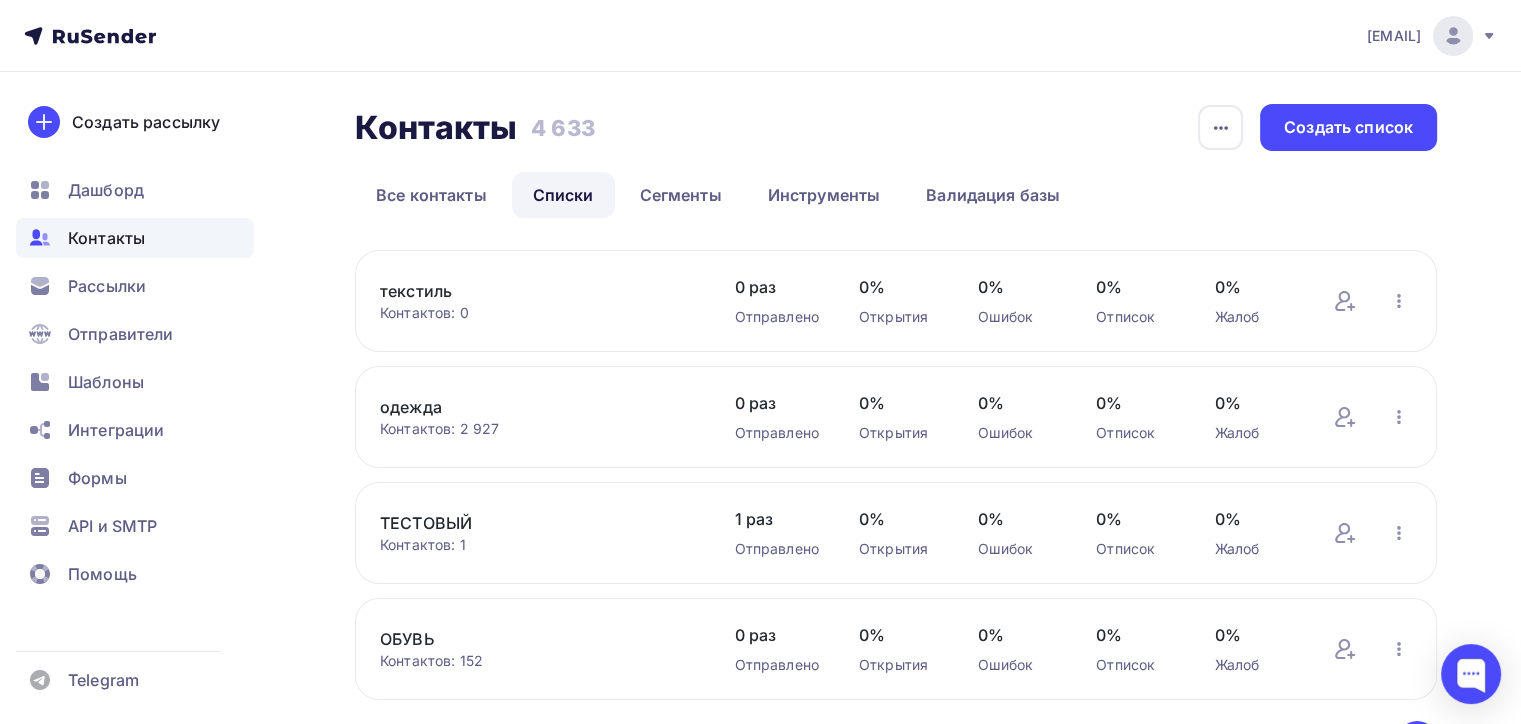 click on "одежда" at bounding box center (537, 407) 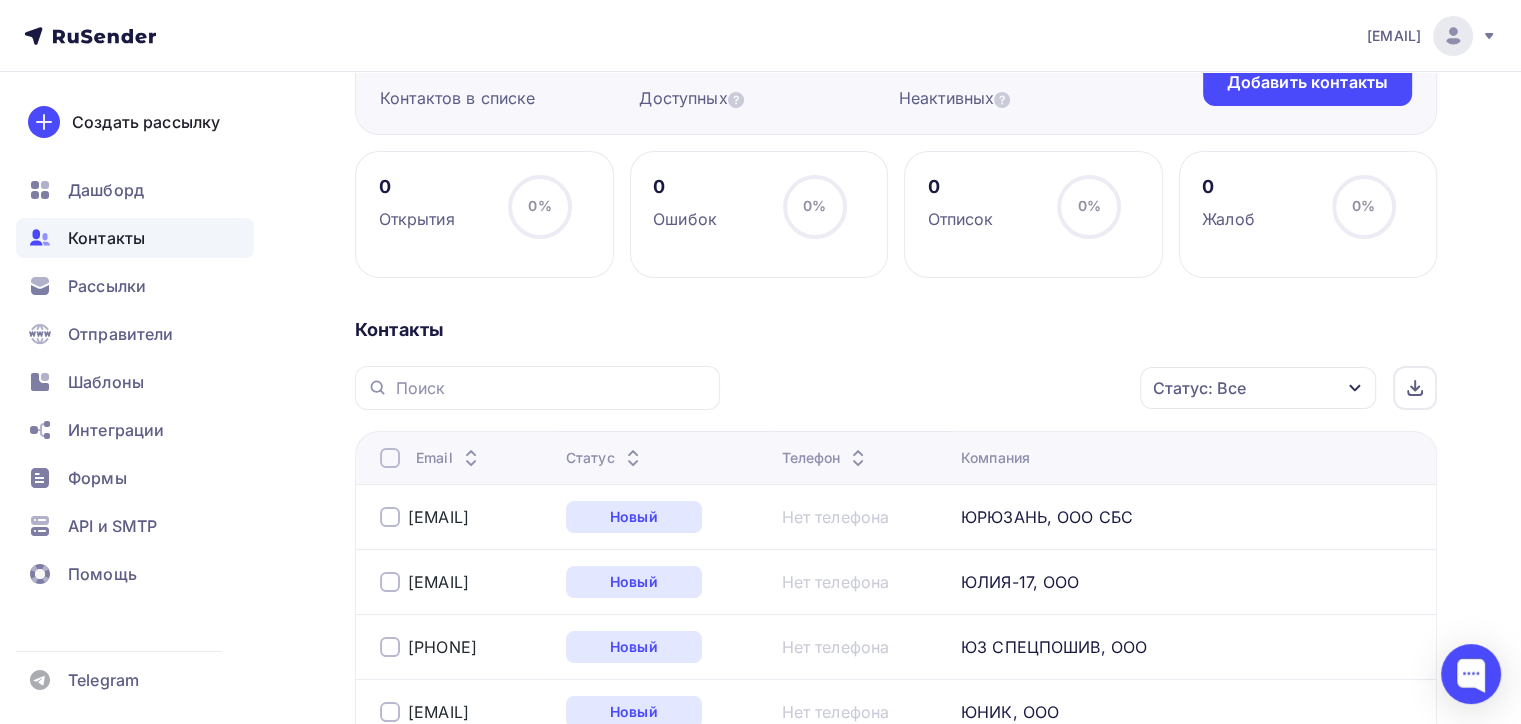 scroll, scrollTop: 100, scrollLeft: 0, axis: vertical 